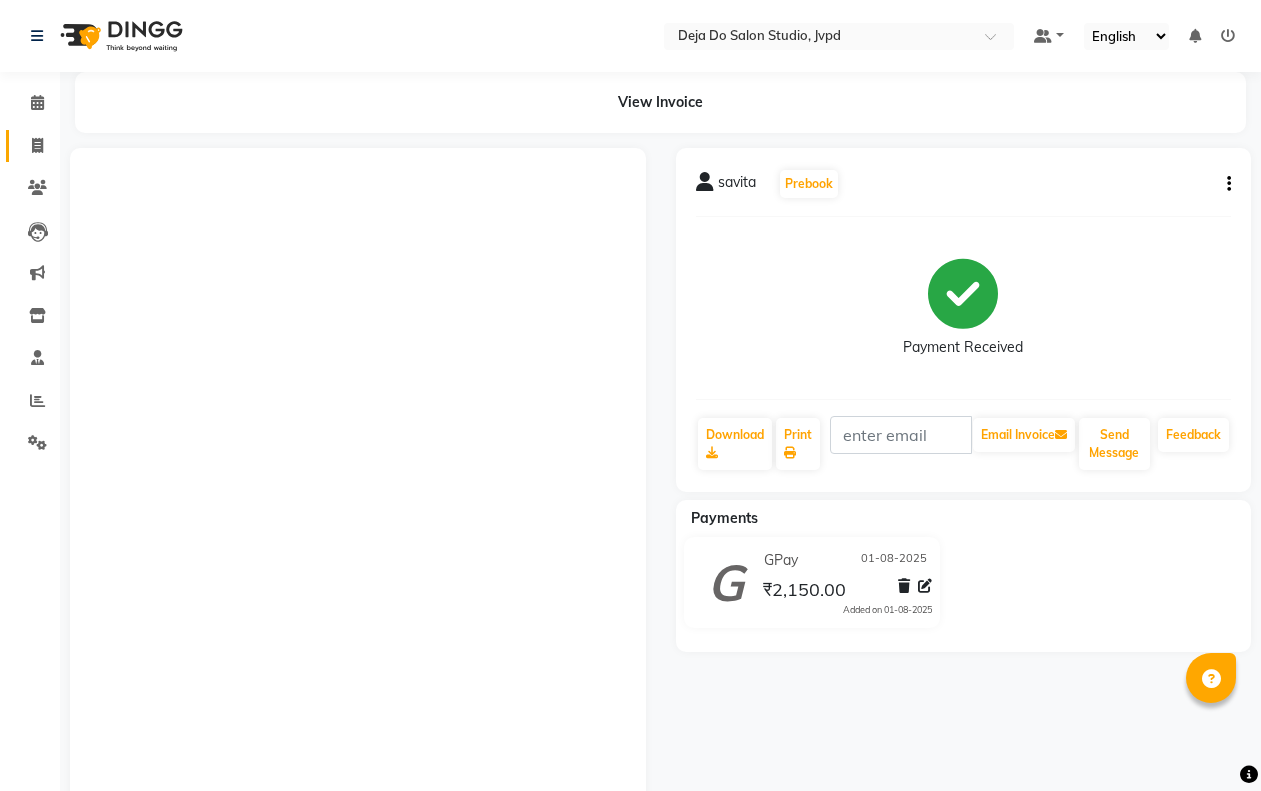scroll, scrollTop: 0, scrollLeft: 0, axis: both 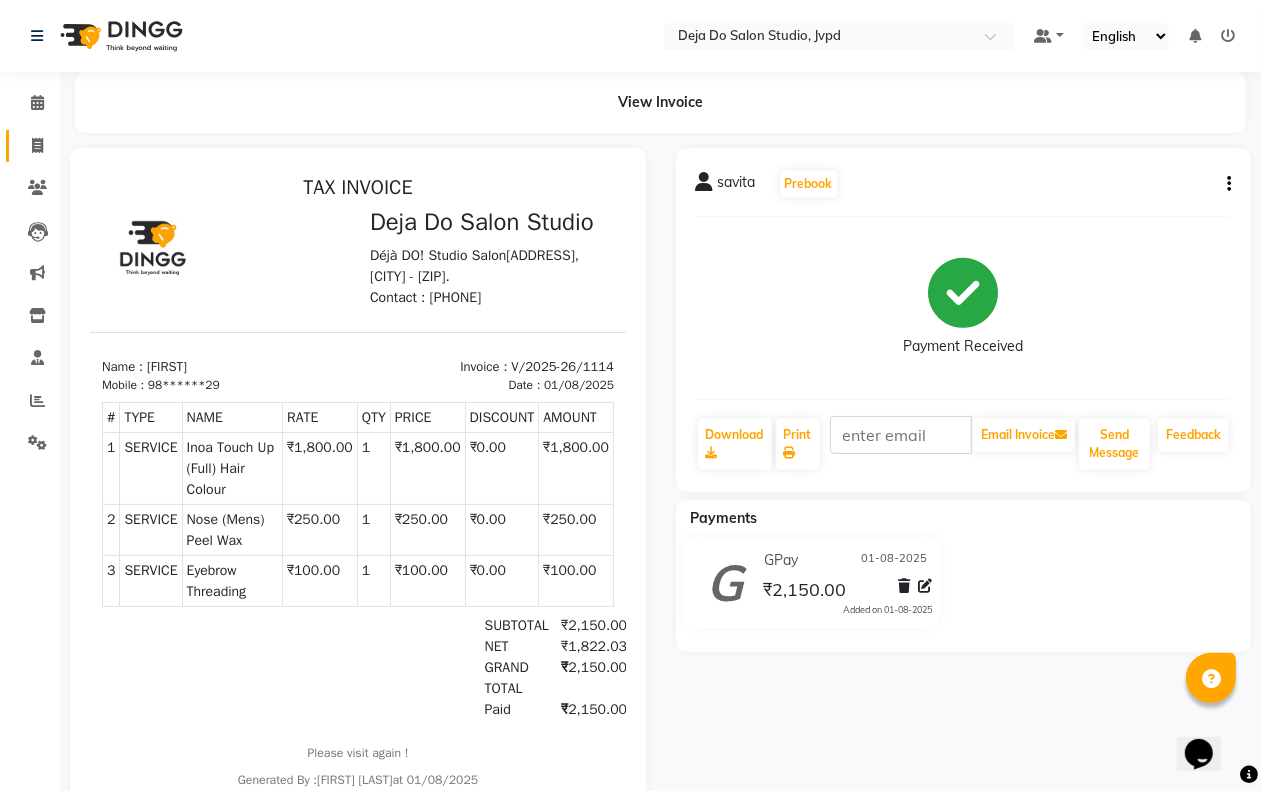 click on "Invoice" 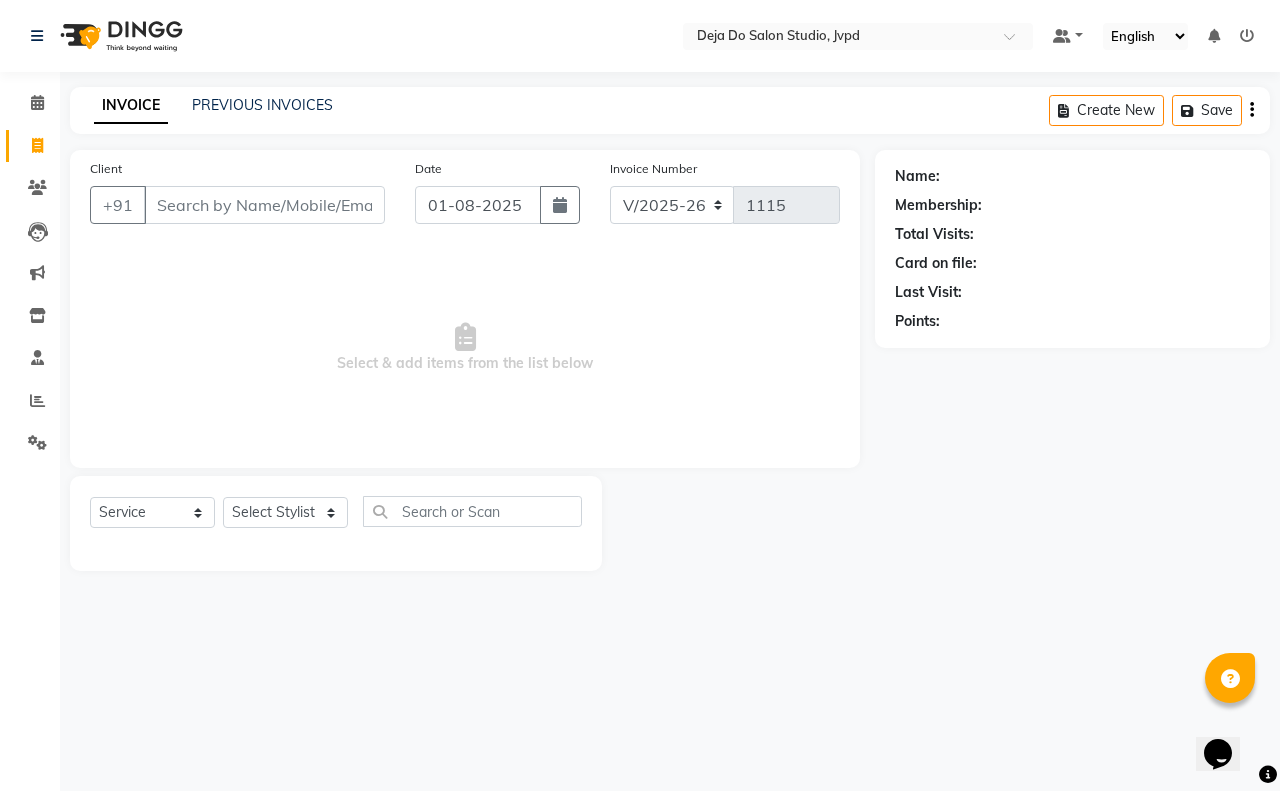 click on "Client" at bounding box center [264, 205] 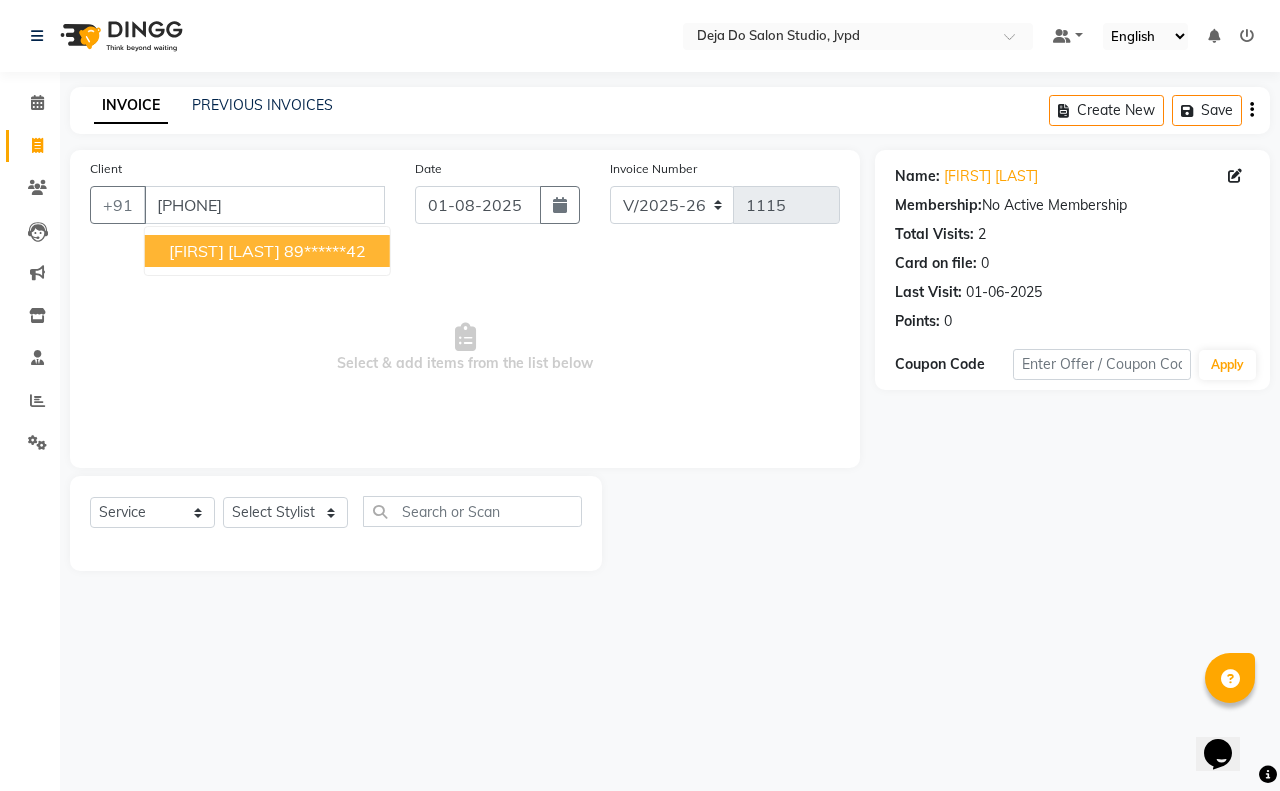 click on "[FIRST] [LAST]" at bounding box center (224, 251) 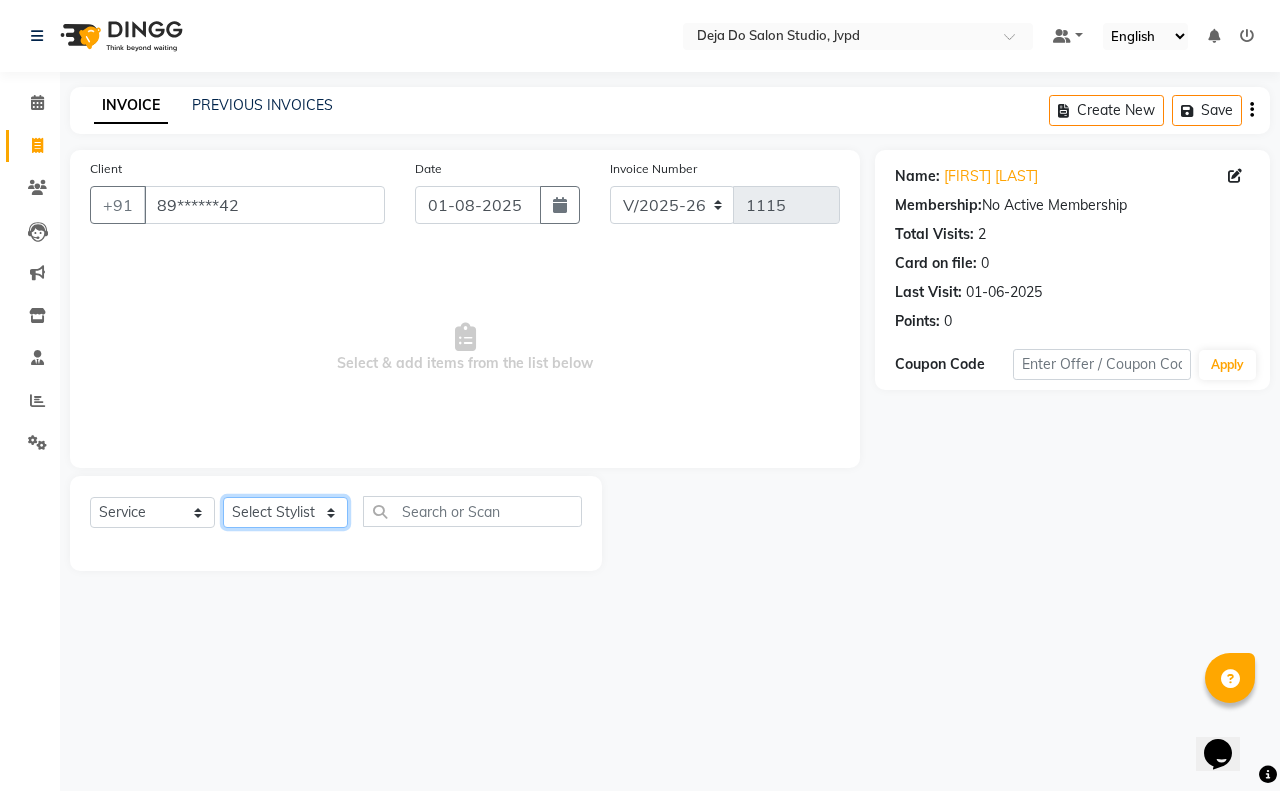 click on "Select Stylist [FIRST] [LAST] [FIRST] [LAST] [FIRST] [LAST] [FIRST] [LAST] [FIRST] [LAST] [FIRST] [LAST] [FIRST] [LAST] [FIRST] [LAST] [FIRST] [LAST] [FIRST] [LAST] [FIRST] [LAST] [FIRST] [LAST] [FIRST] [LAST]" 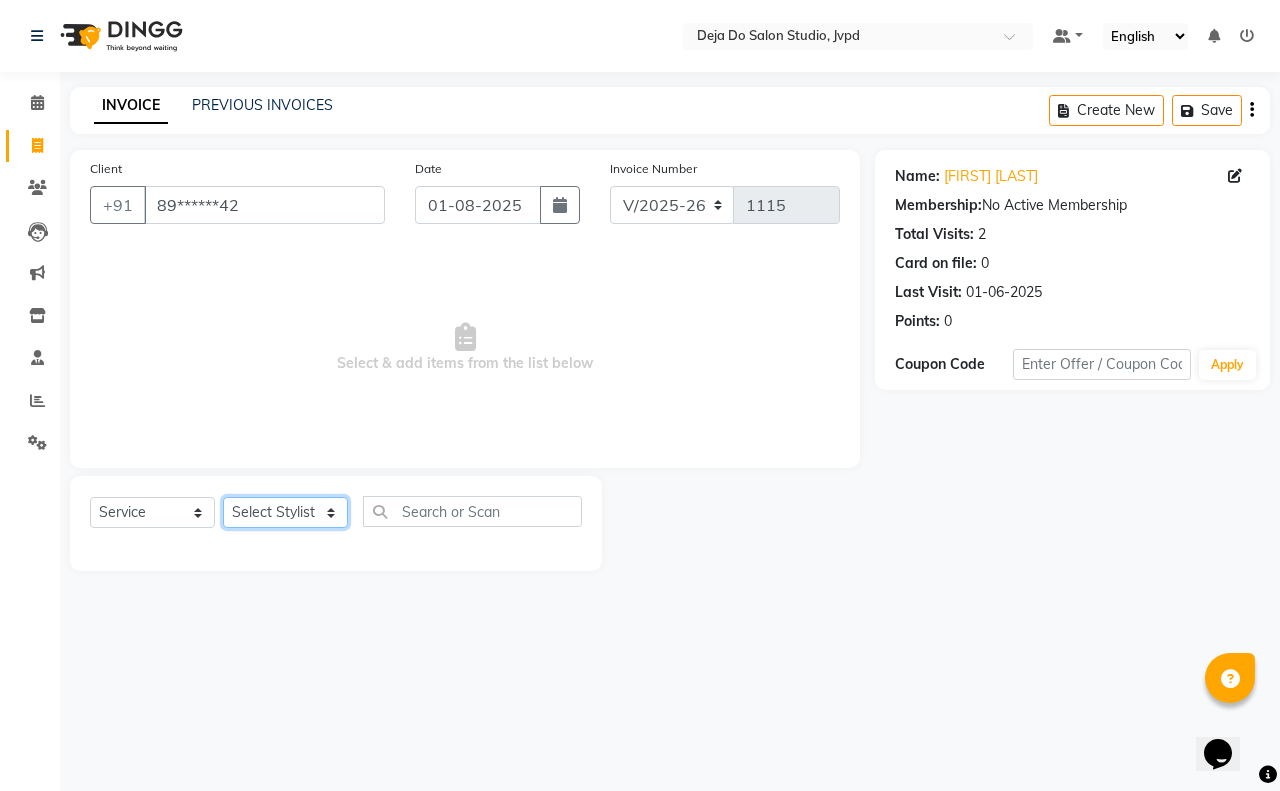 select on "62497" 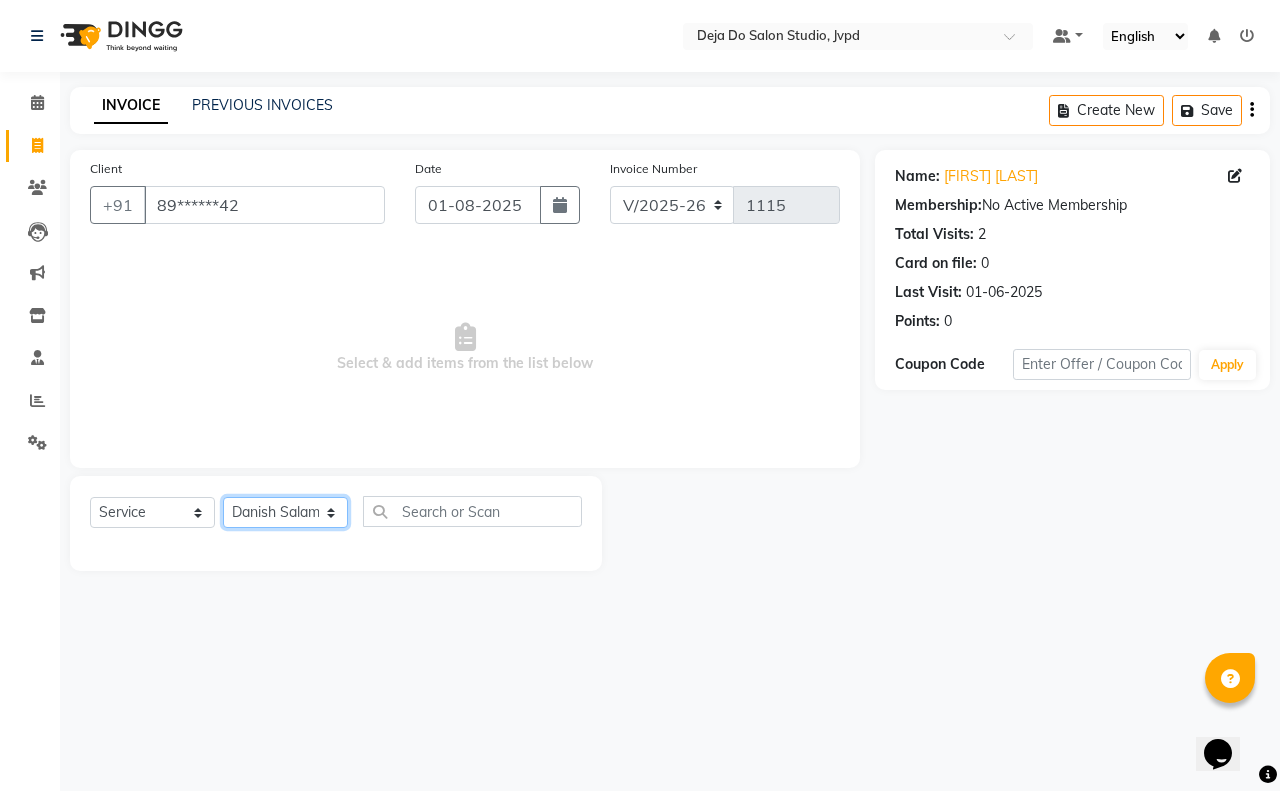 click on "Select Stylist [FIRST] [LAST] [FIRST] [LAST] [FIRST] [LAST] [FIRST] [LAST] [FIRST] [LAST] [FIRST] [LAST] [FIRST] [LAST] [FIRST] [LAST] [FIRST] [LAST] [FIRST] [LAST] [FIRST] [LAST] [FIRST] [LAST] [FIRST] [LAST]" 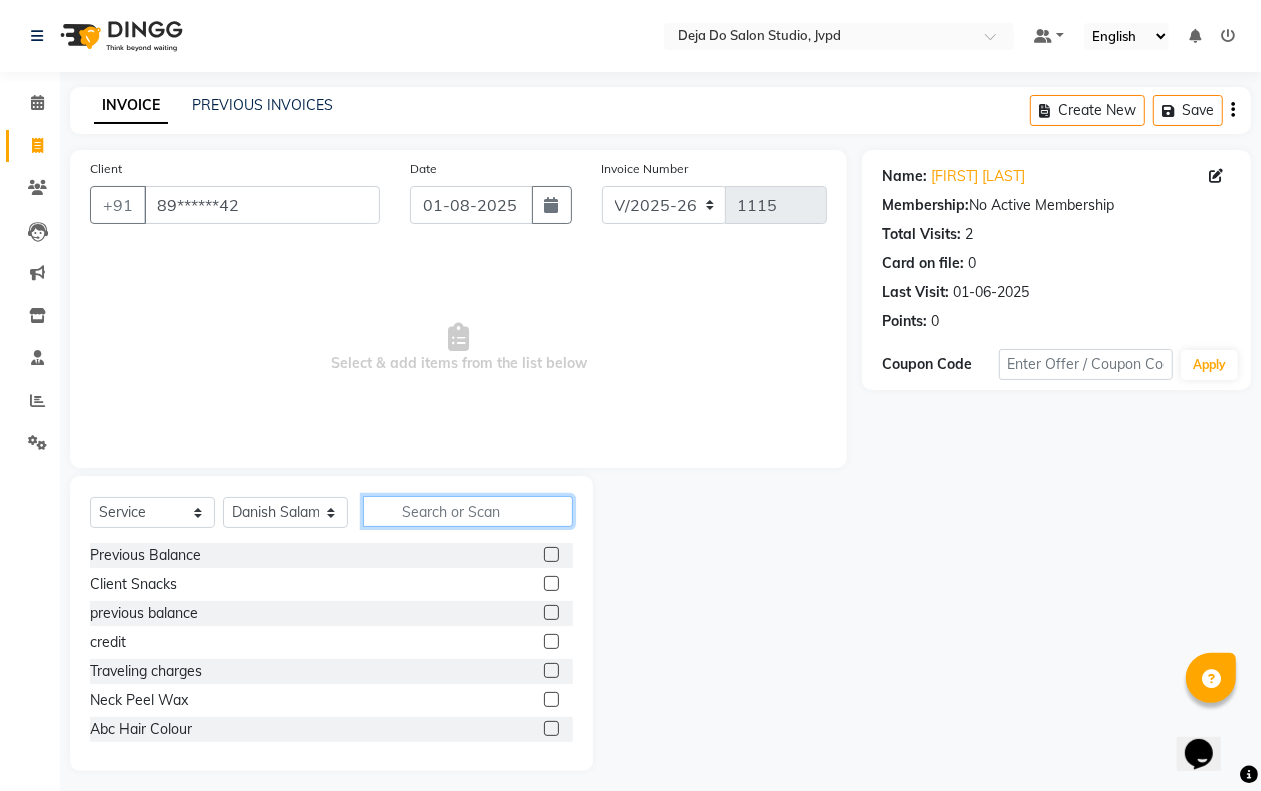click 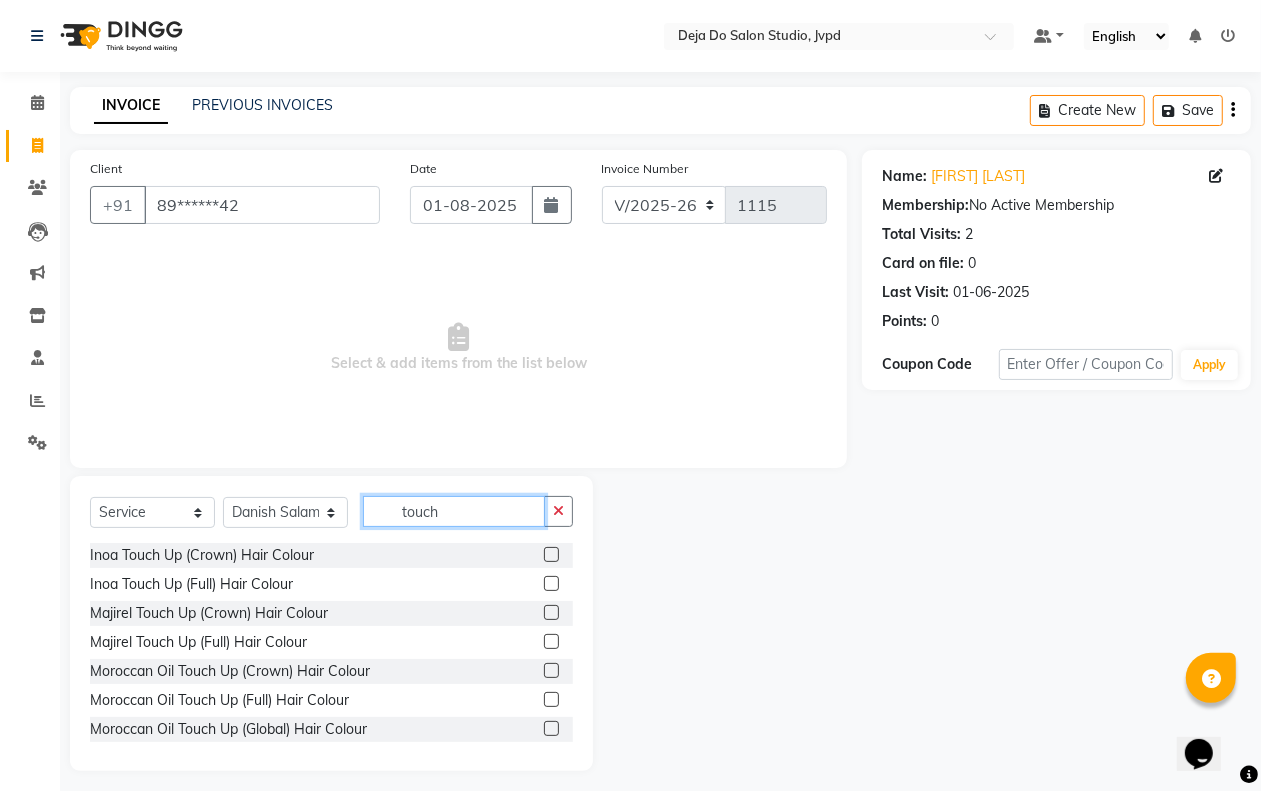 type on "touch" 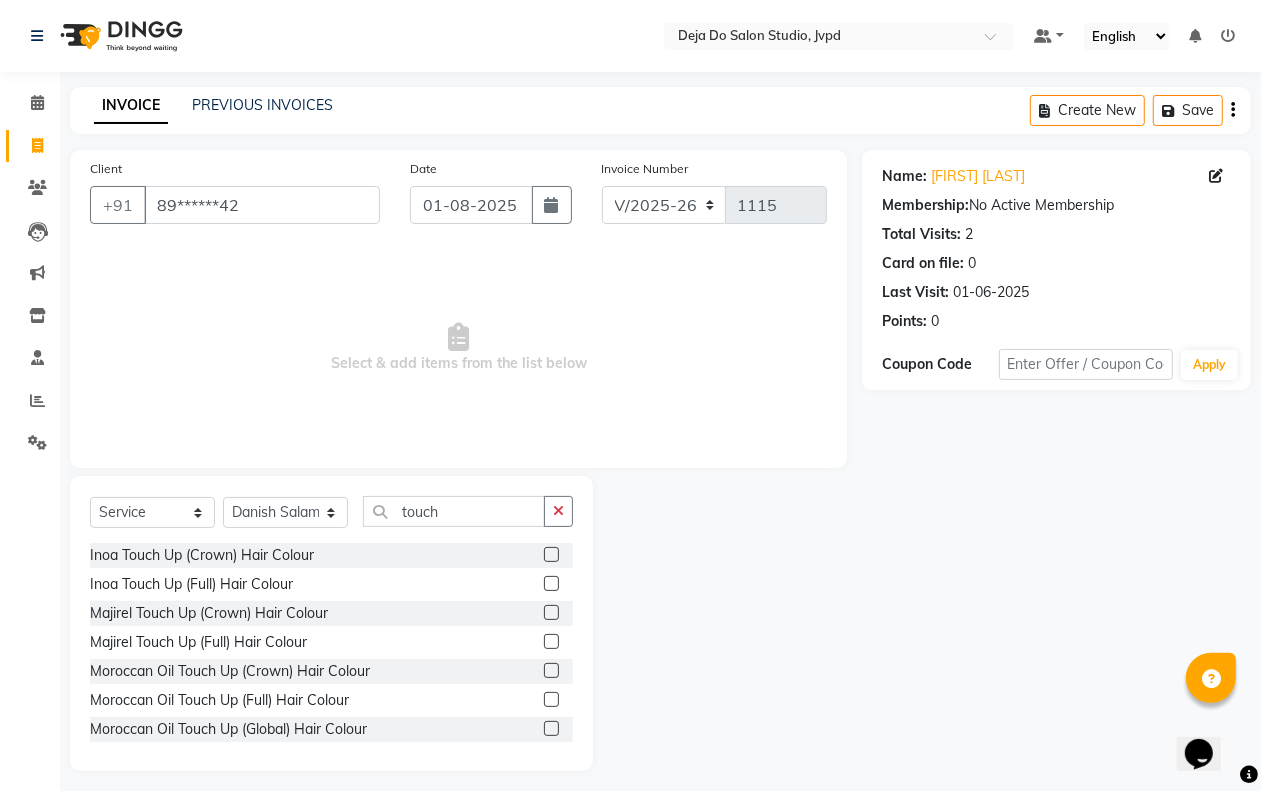 click 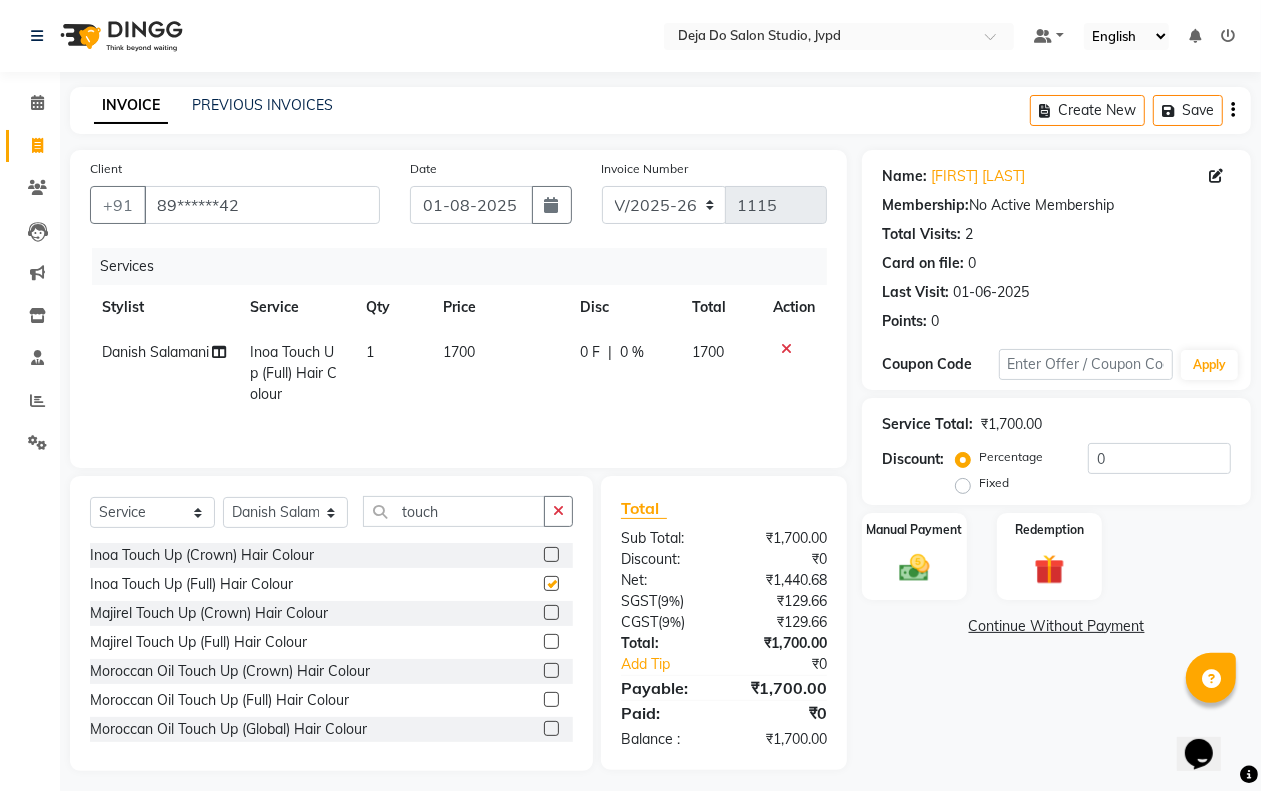 checkbox on "false" 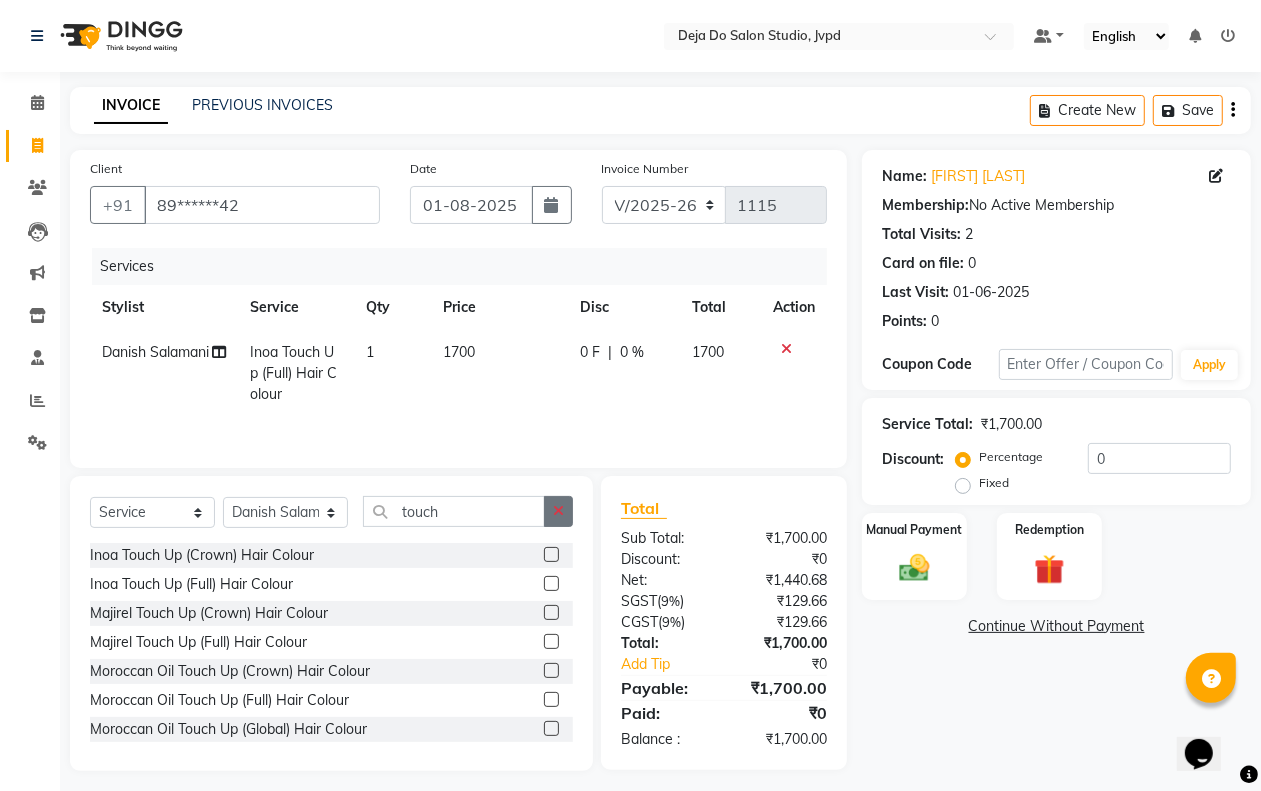 click 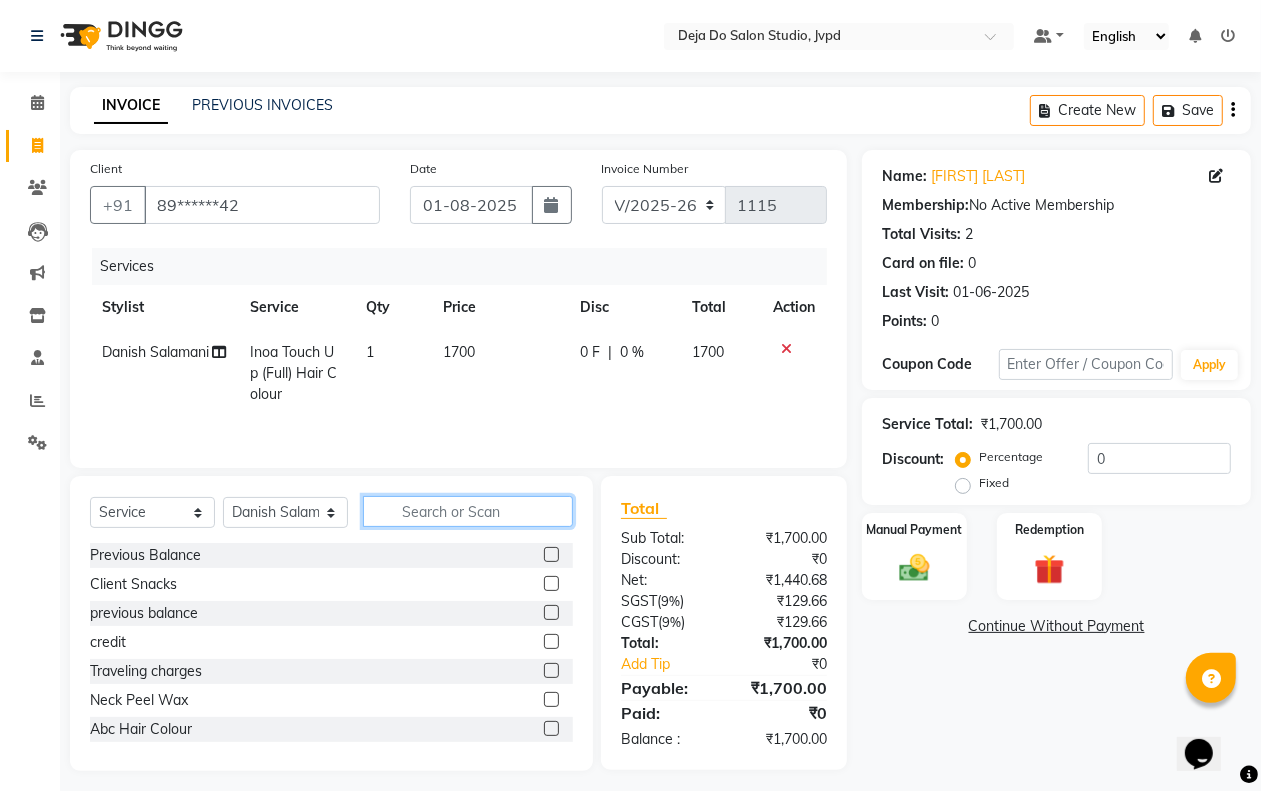 click 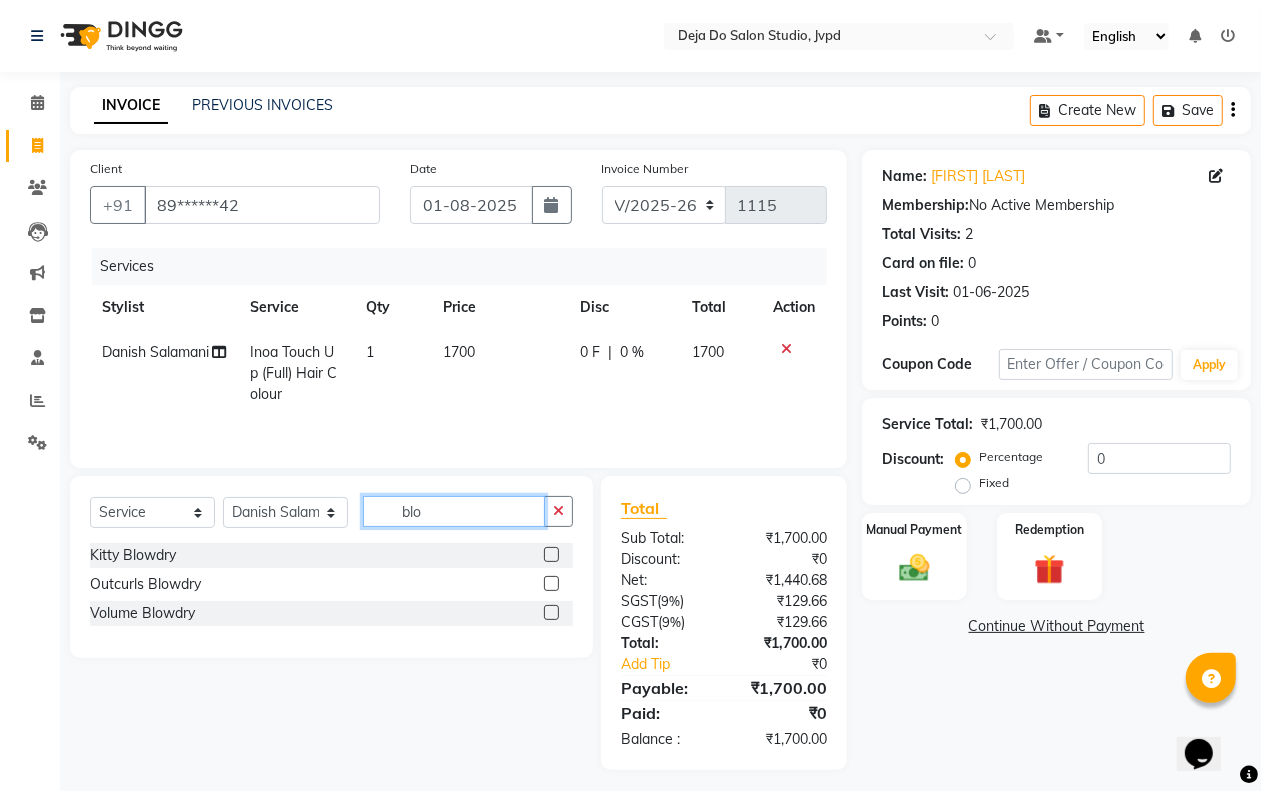 type on "blo" 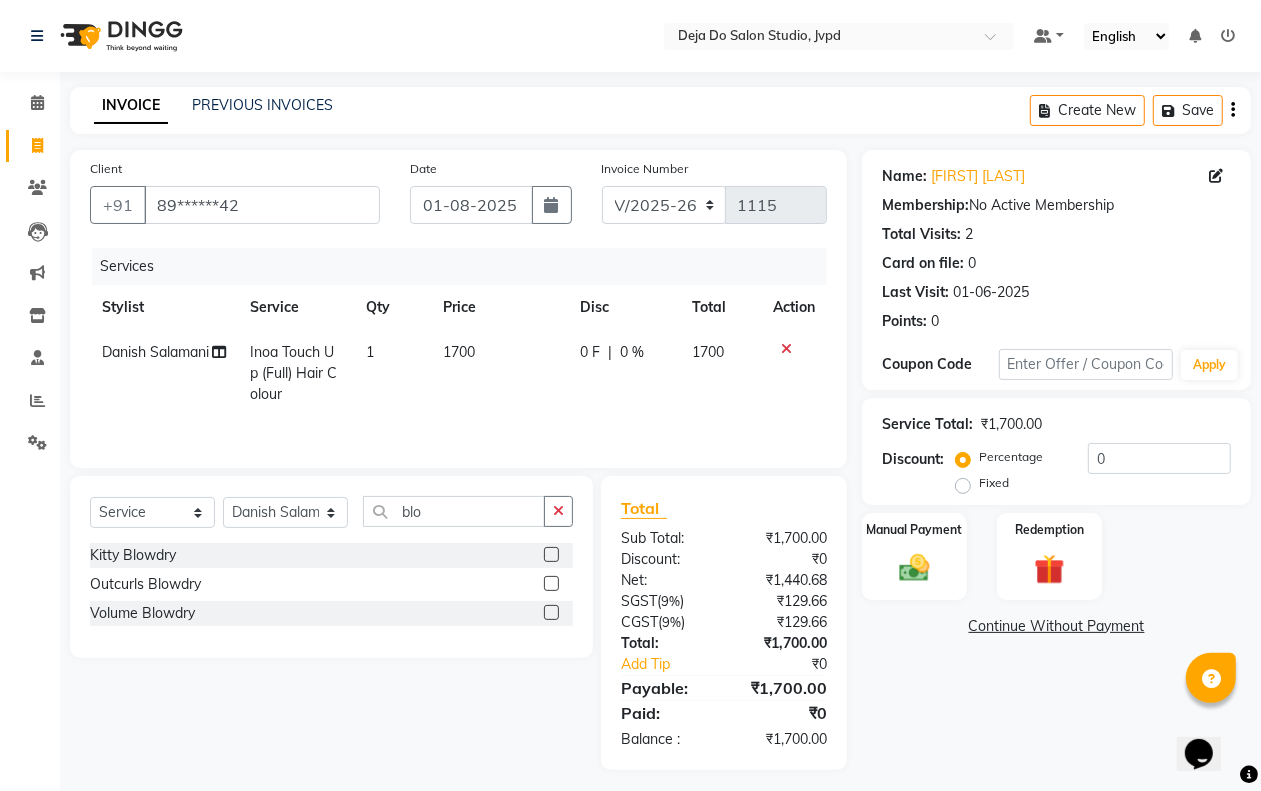 click on "Volume Blowdry" 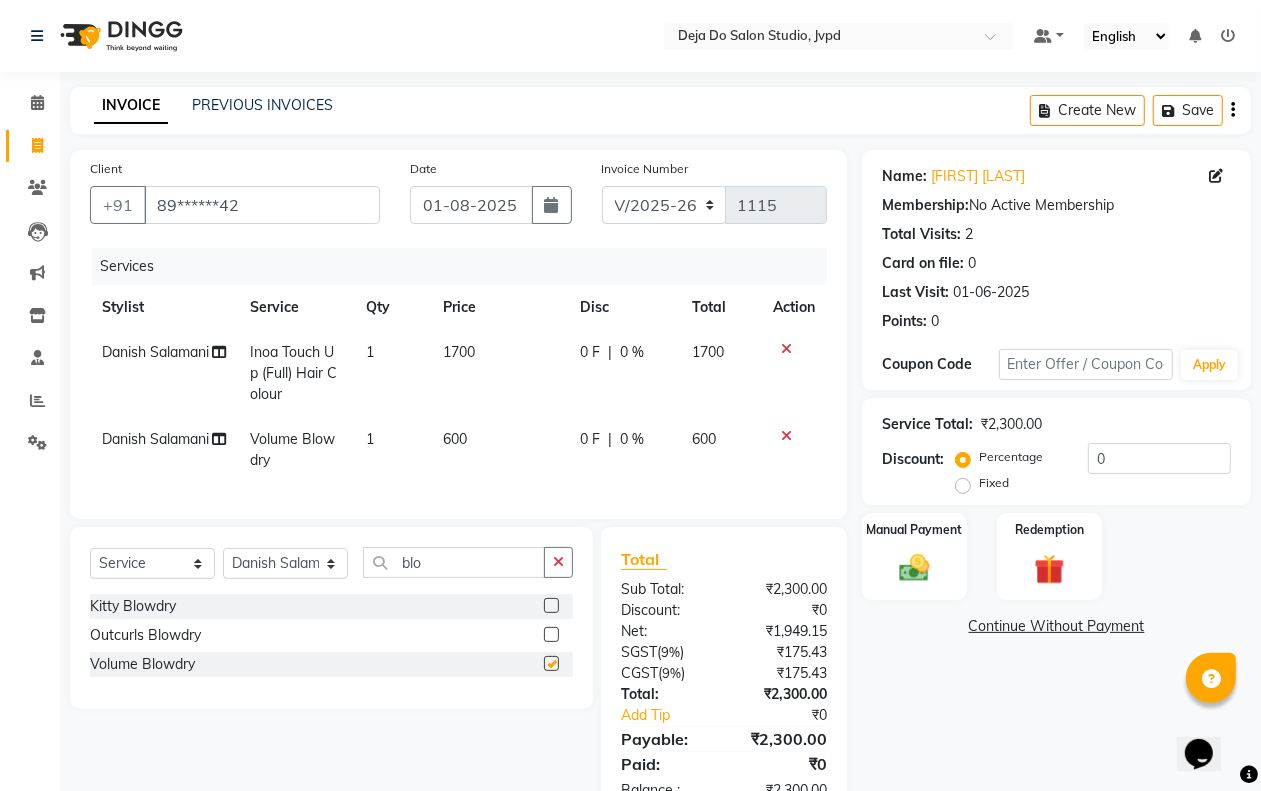 checkbox on "false" 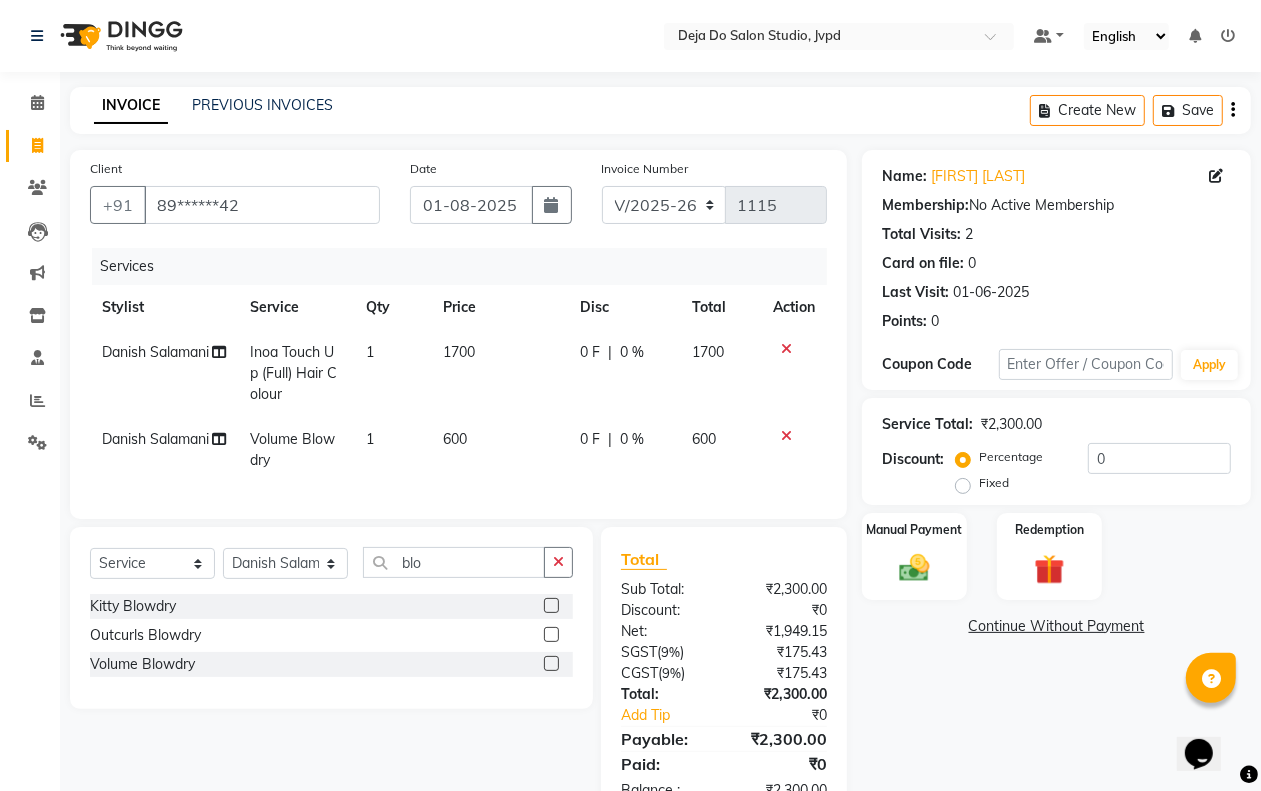 scroll, scrollTop: 78, scrollLeft: 0, axis: vertical 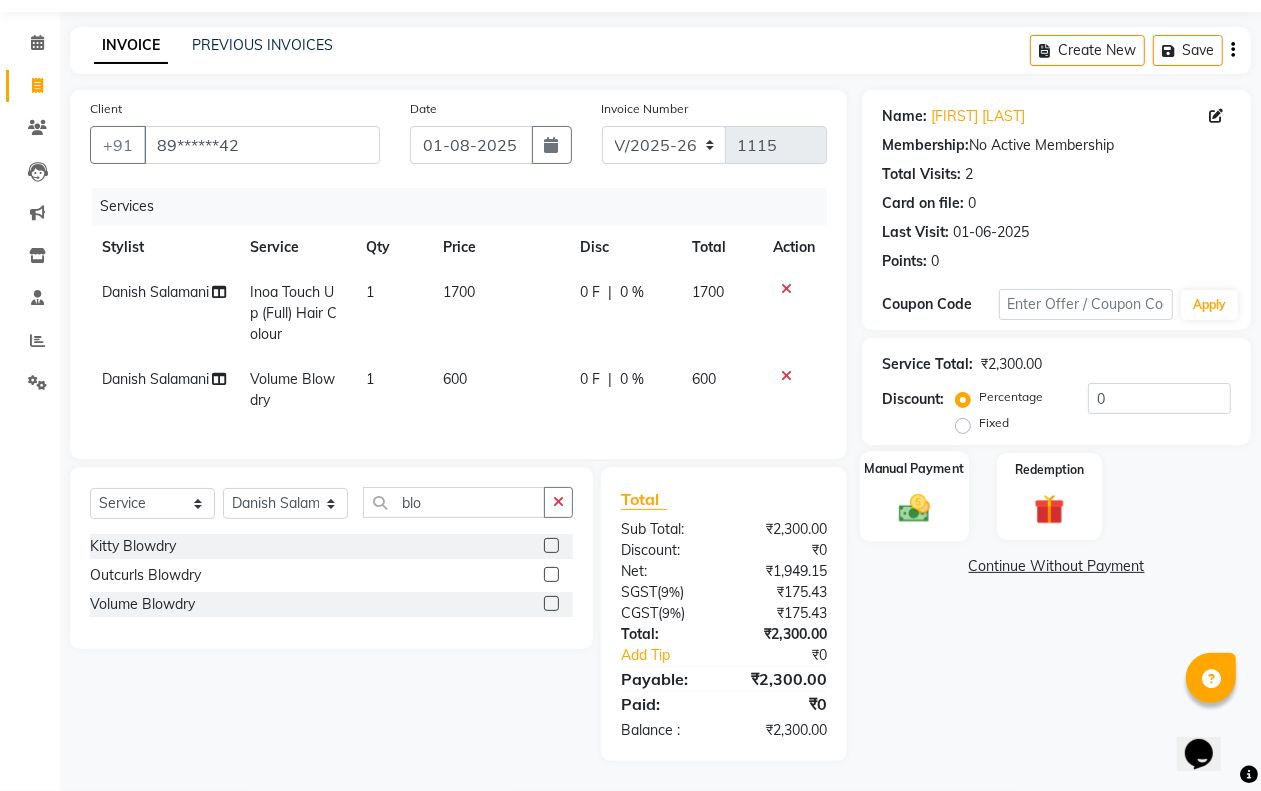 click on "Manual Payment" 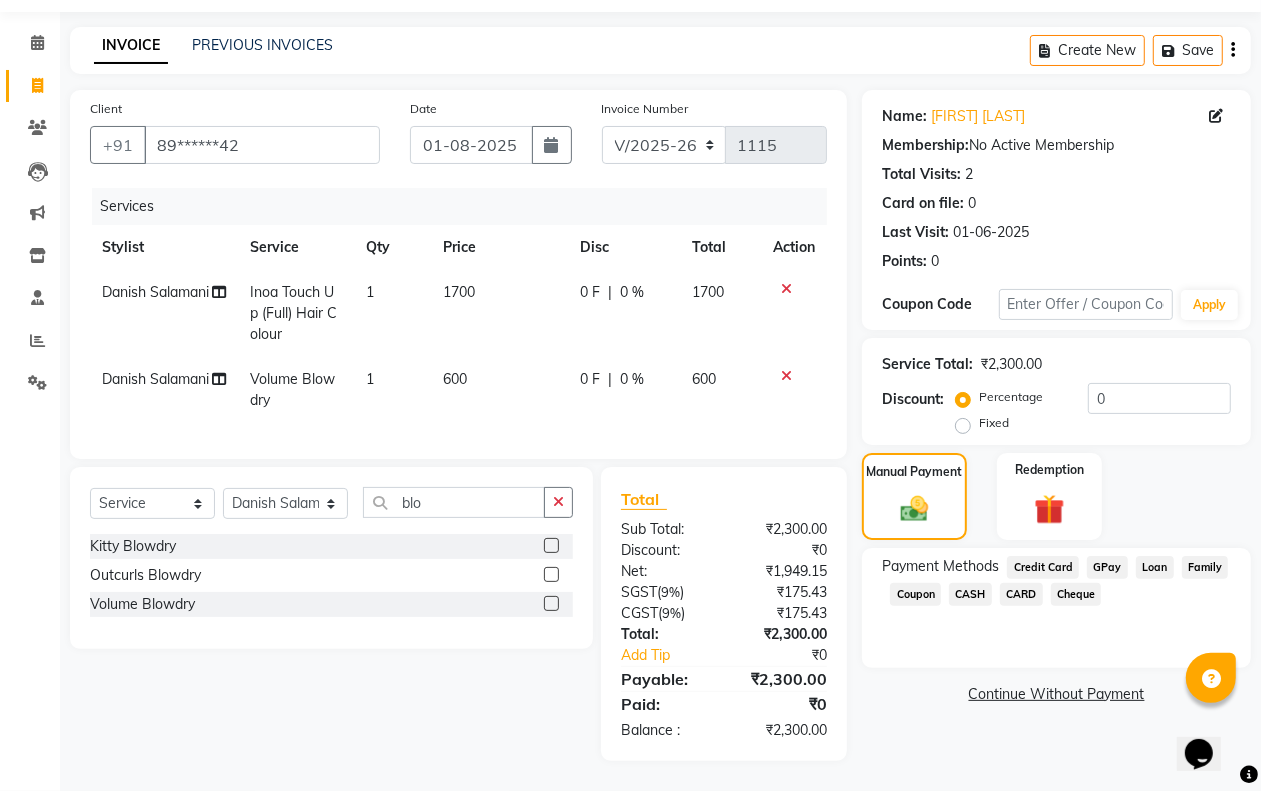 click on "CASH" 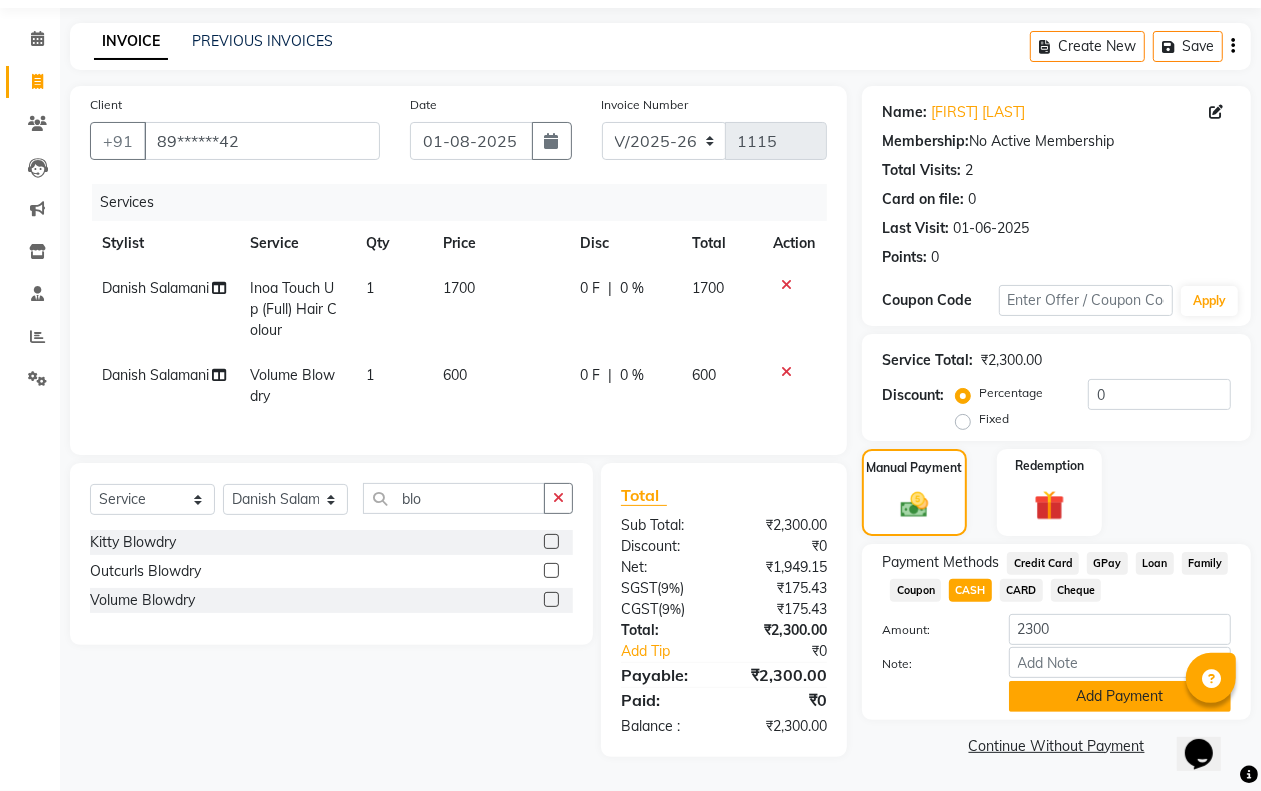 click on "Add Payment" 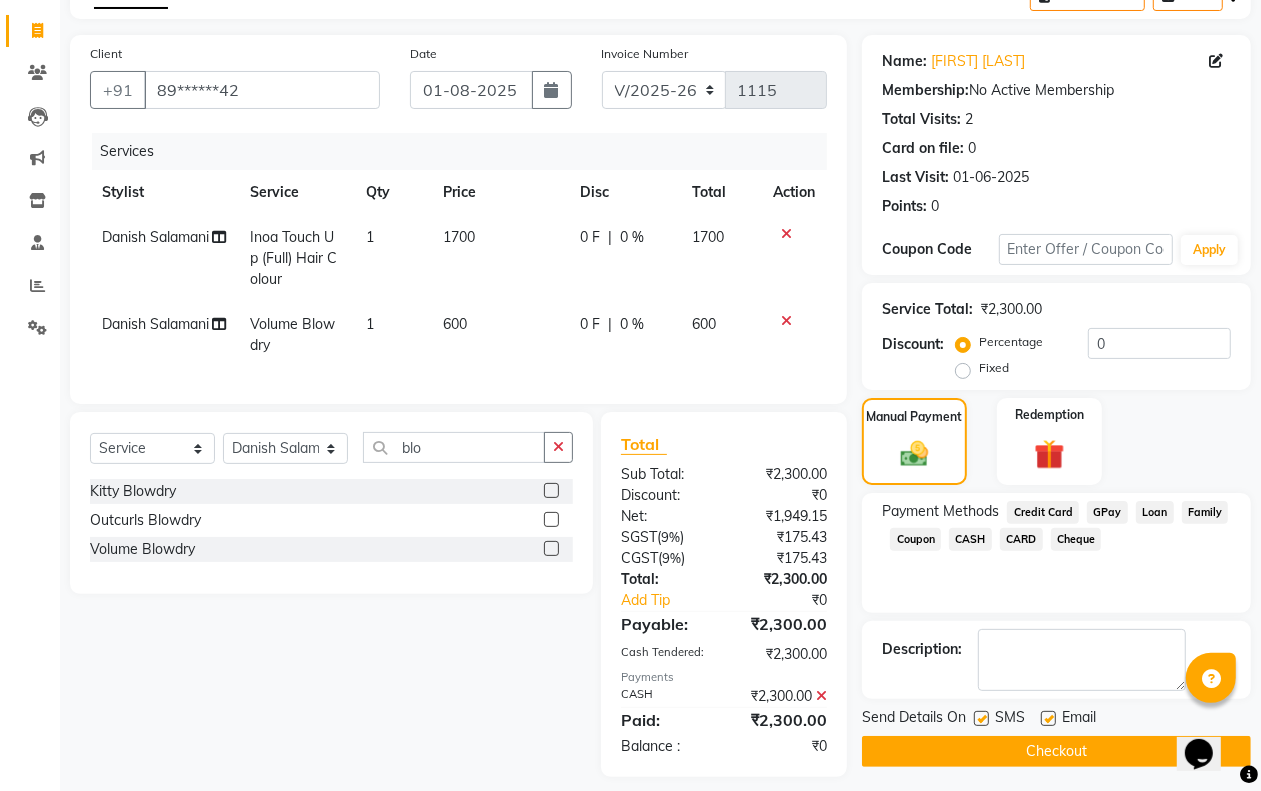 scroll, scrollTop: 148, scrollLeft: 0, axis: vertical 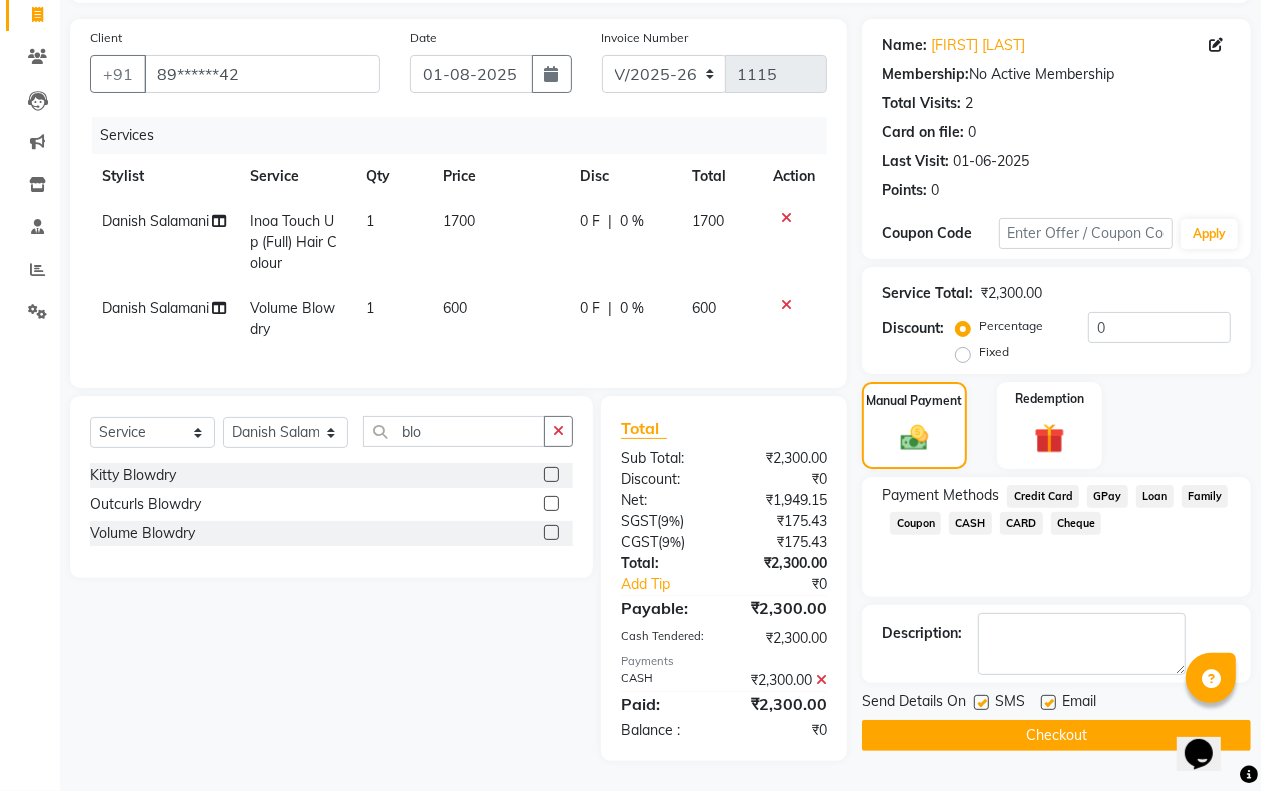 click on "Checkout" 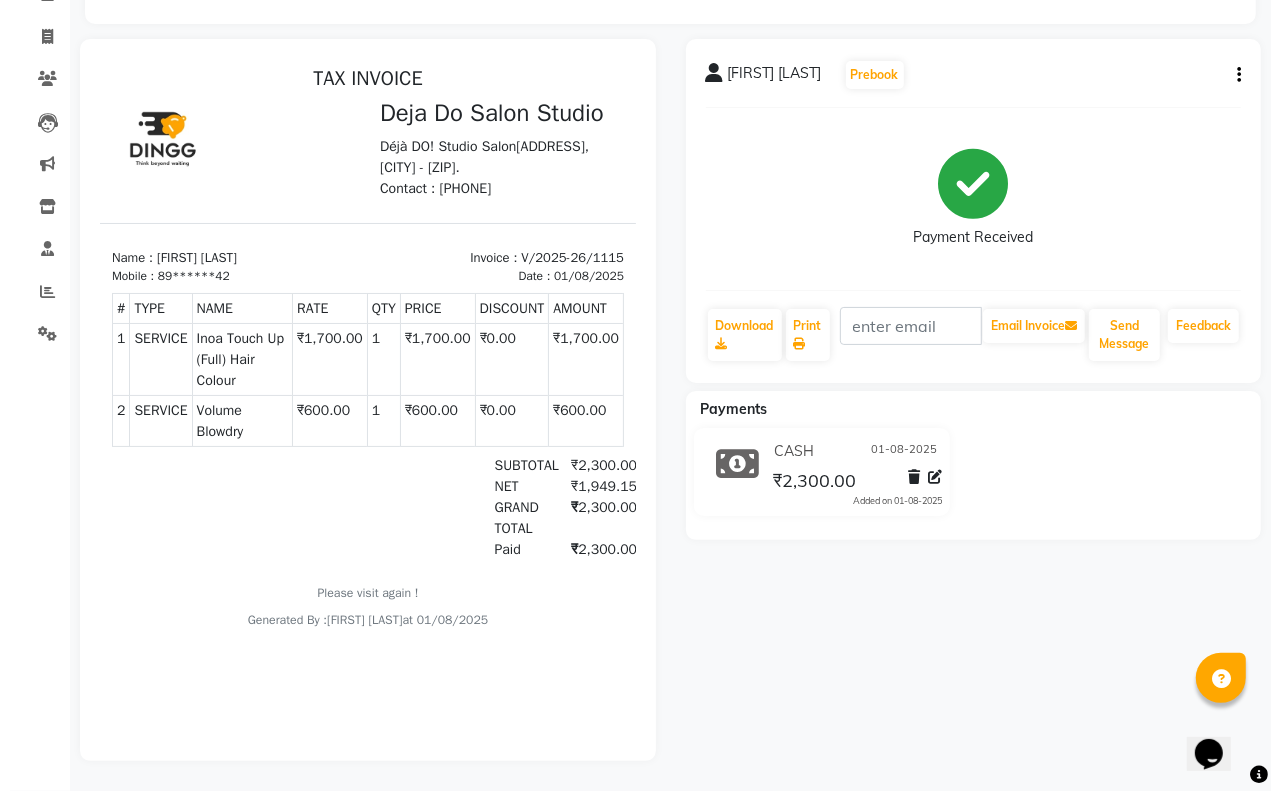 scroll, scrollTop: 0, scrollLeft: 0, axis: both 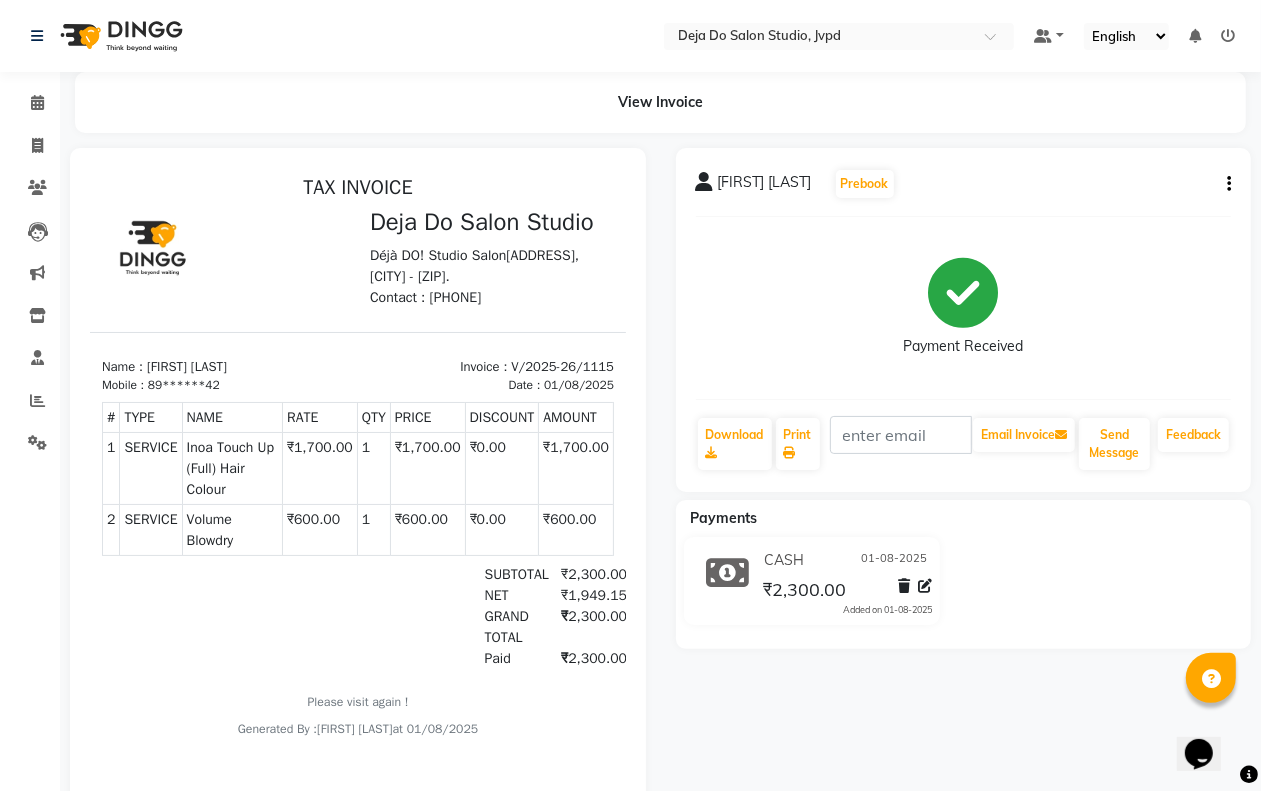 click on "Clients" 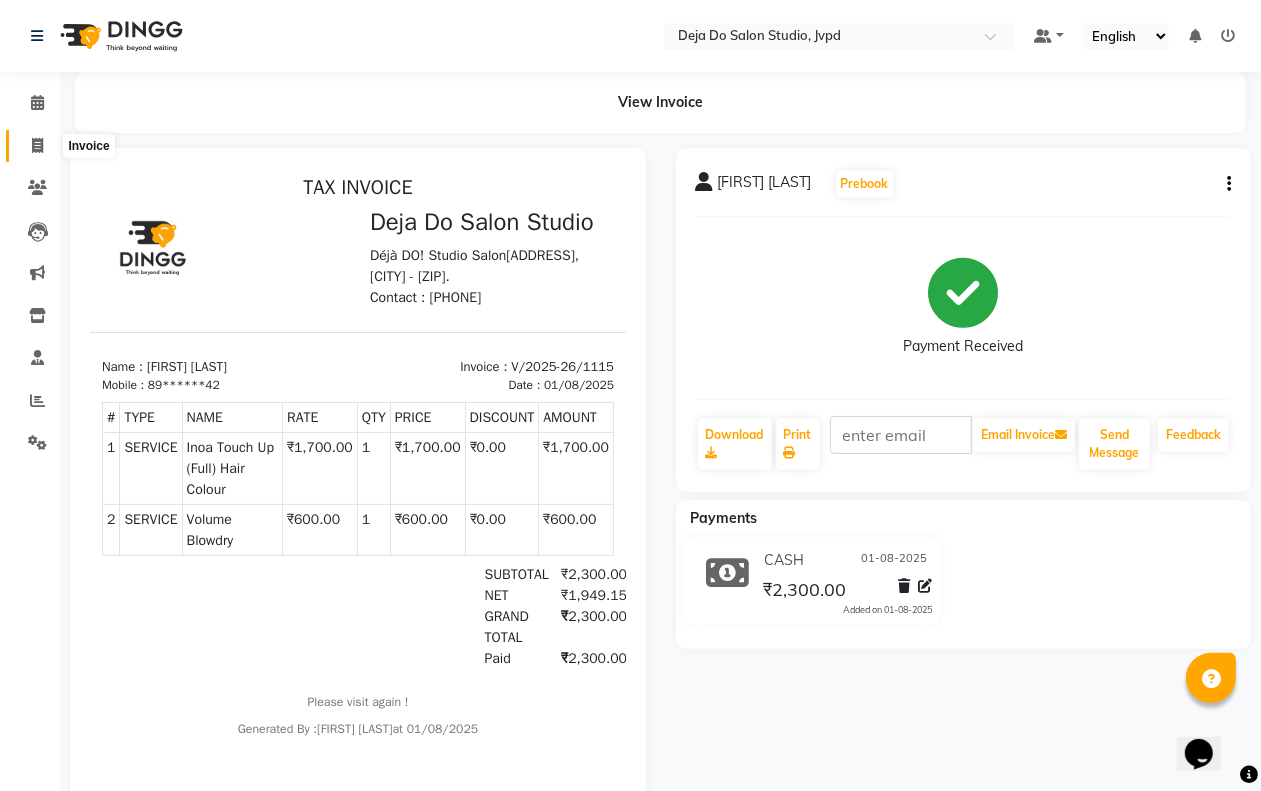 click 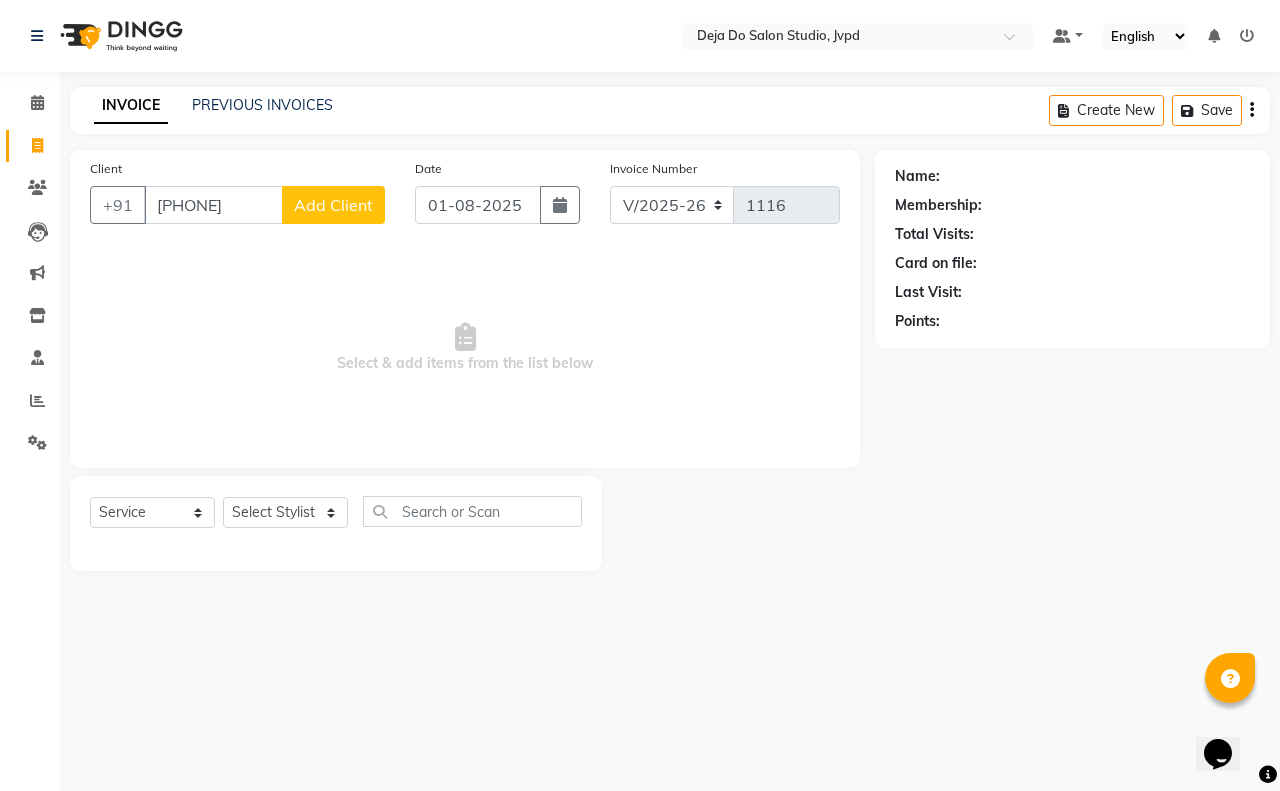 type on "[PHONE]" 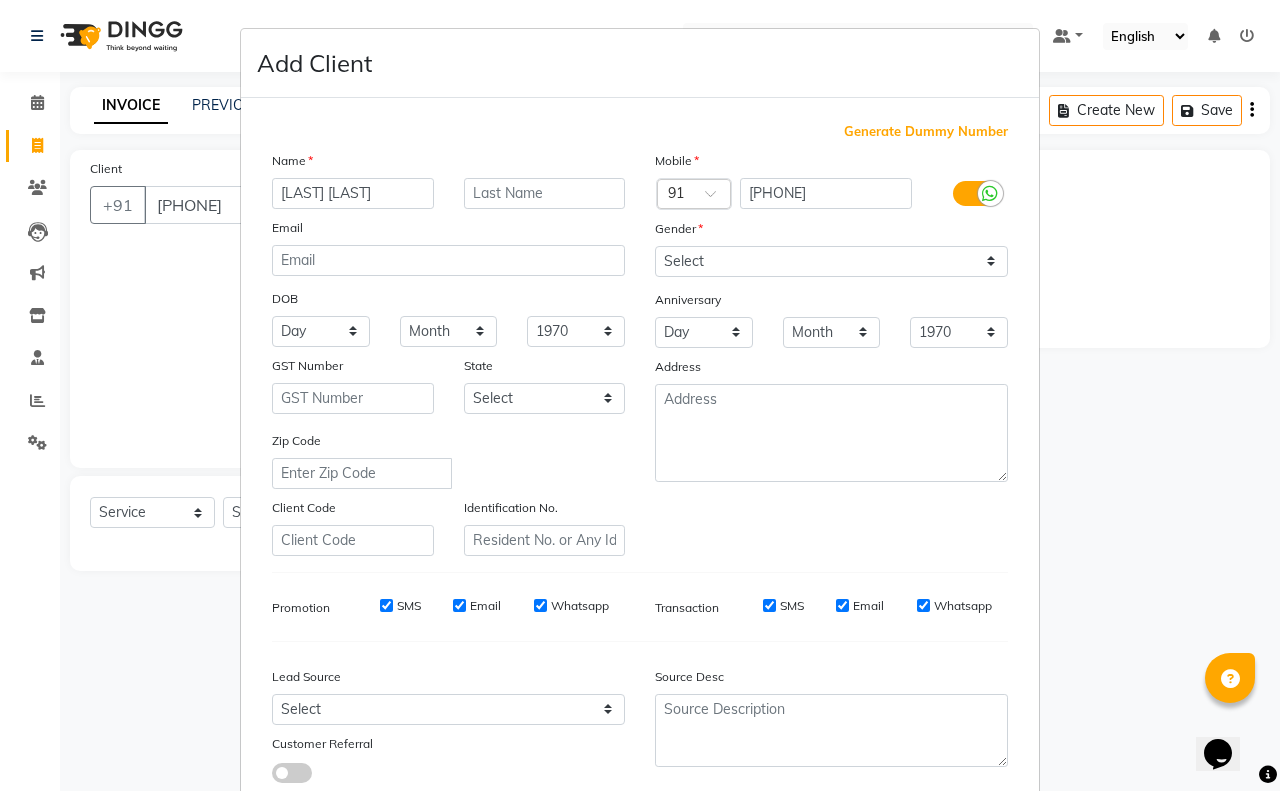 type on "[LAST] [LAST]" 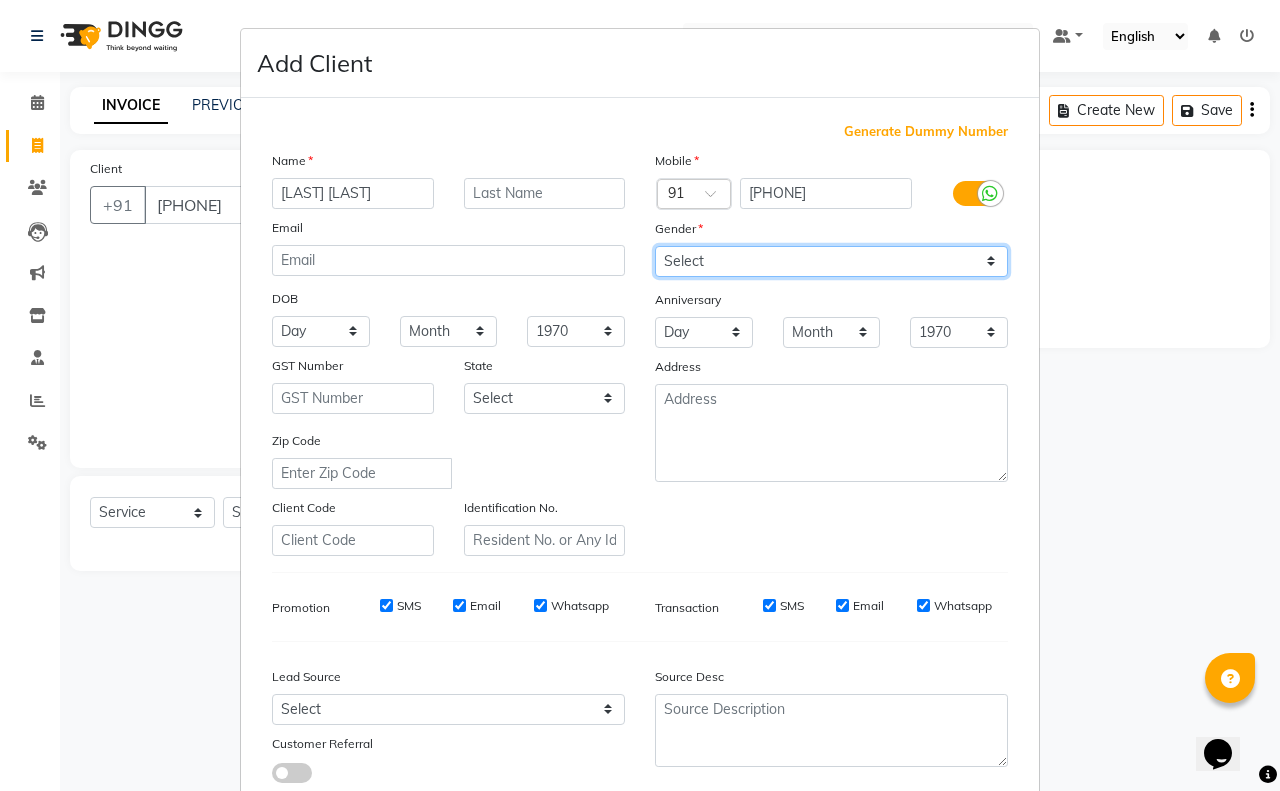click on "Select Male Female Other Prefer Not To Say" at bounding box center (831, 261) 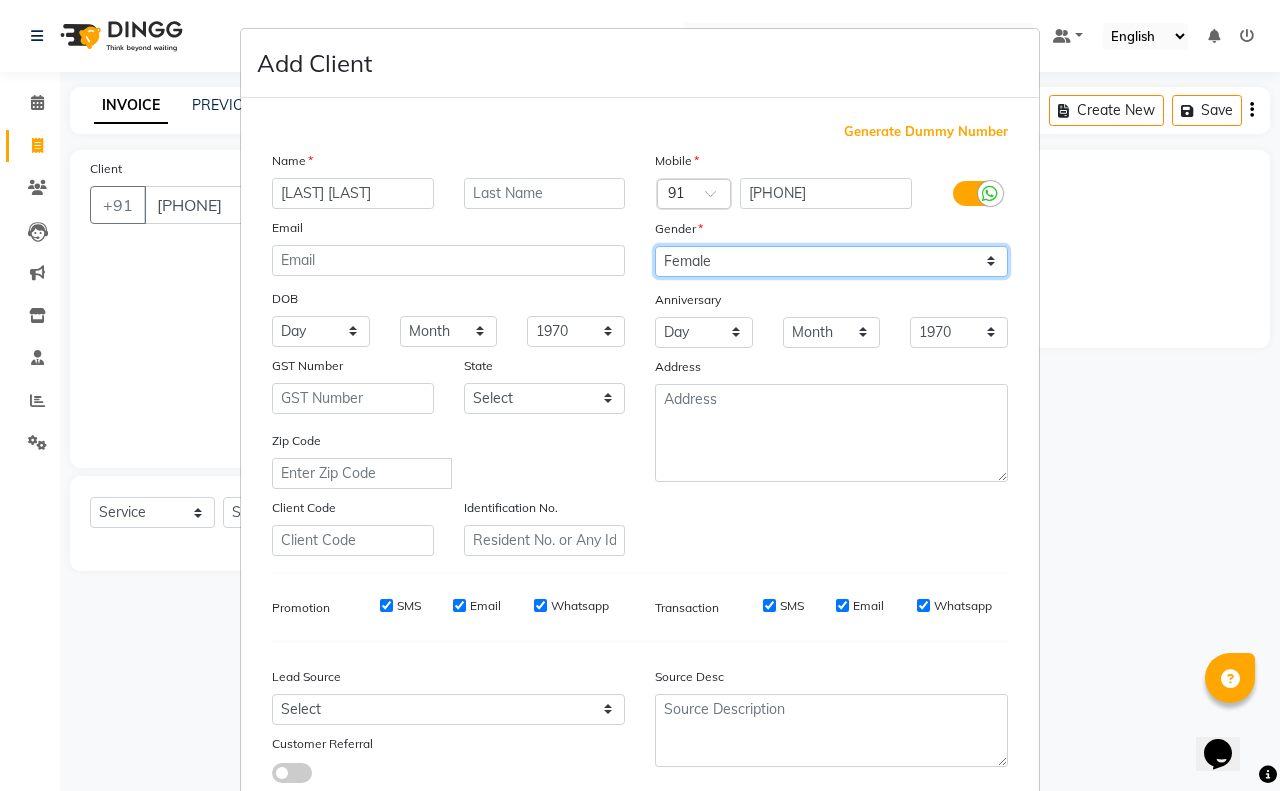 click on "Select Male Female Other Prefer Not To Say" at bounding box center (831, 261) 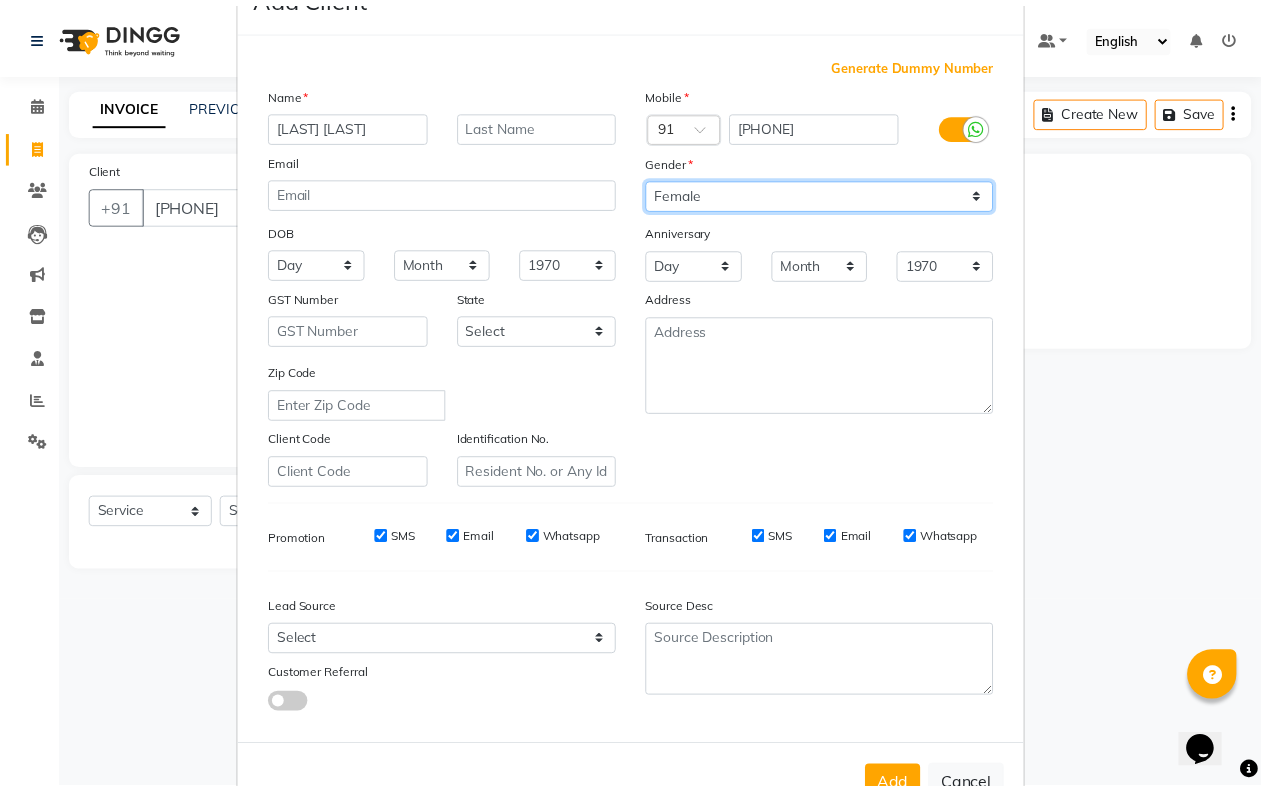 scroll, scrollTop: 125, scrollLeft: 0, axis: vertical 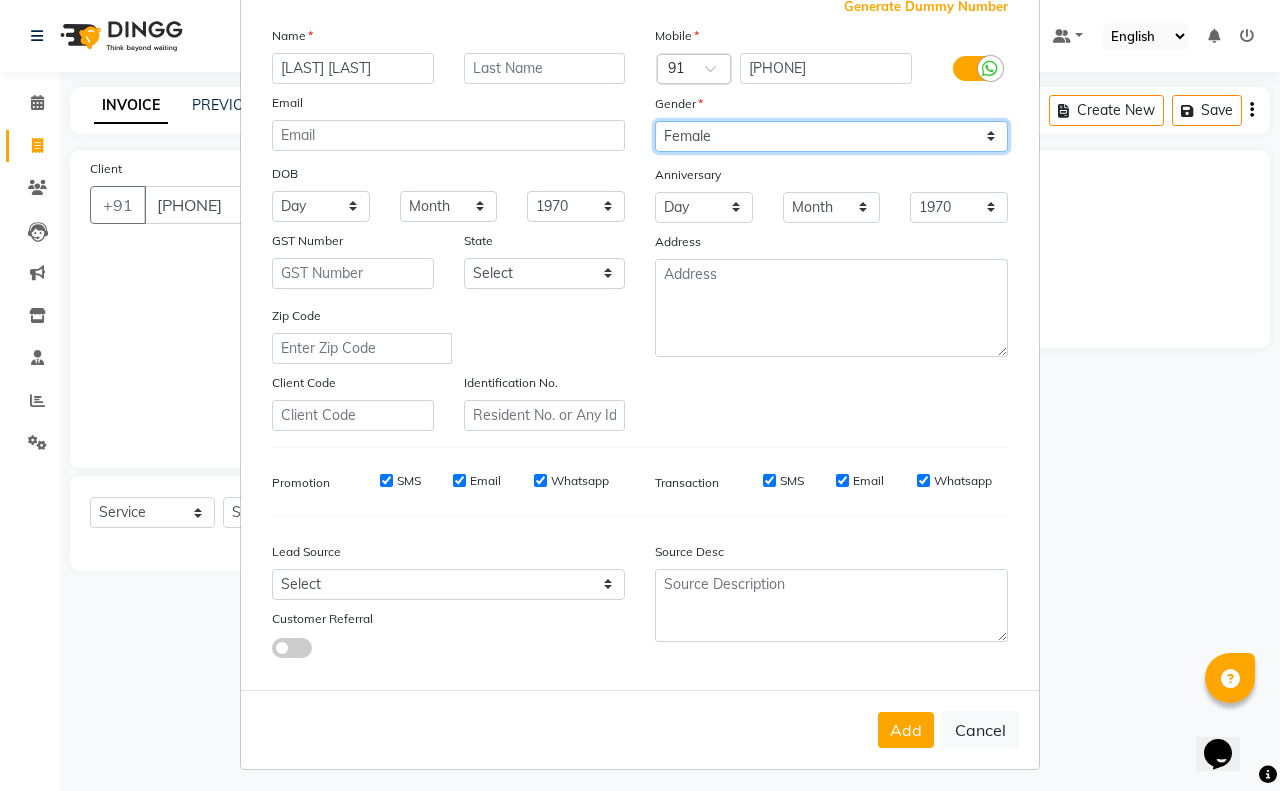 click on "Select Male Female Other Prefer Not To Say" at bounding box center (831, 136) 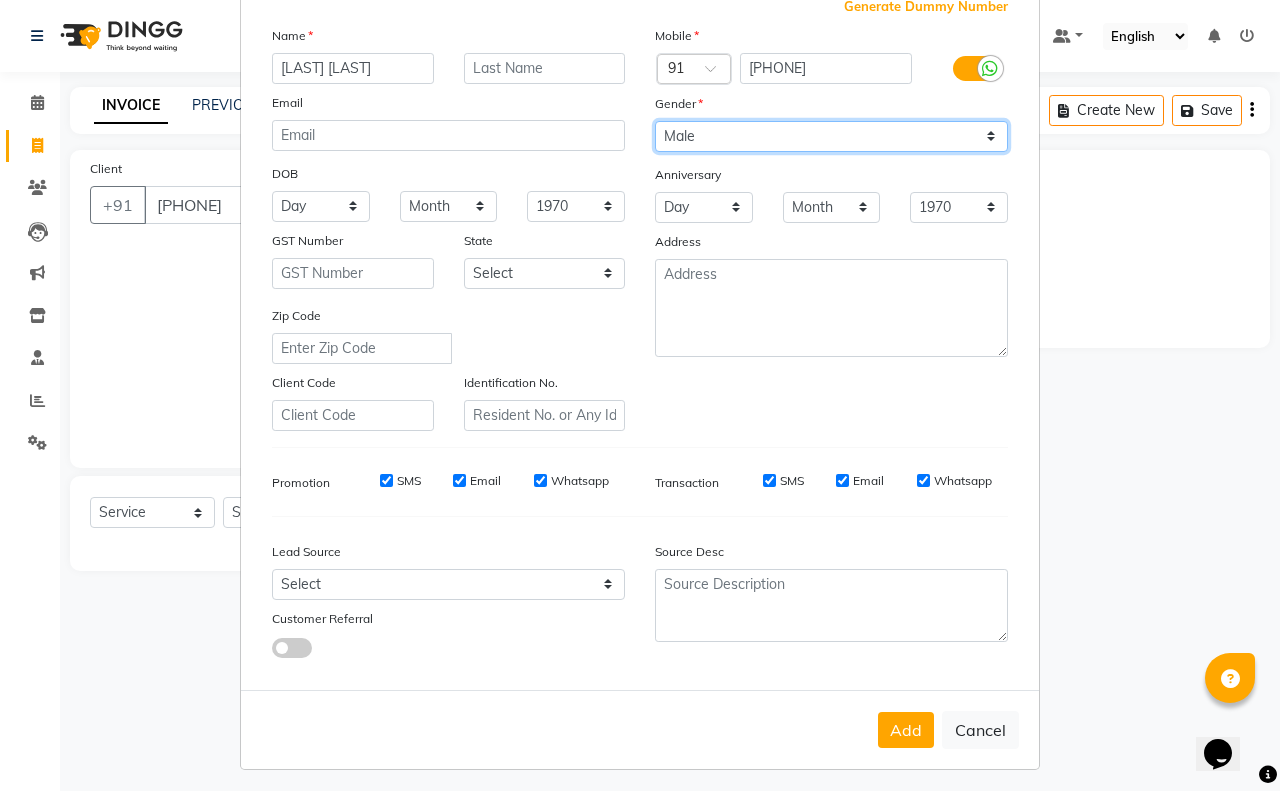 click on "Select Male Female Other Prefer Not To Say" at bounding box center [831, 136] 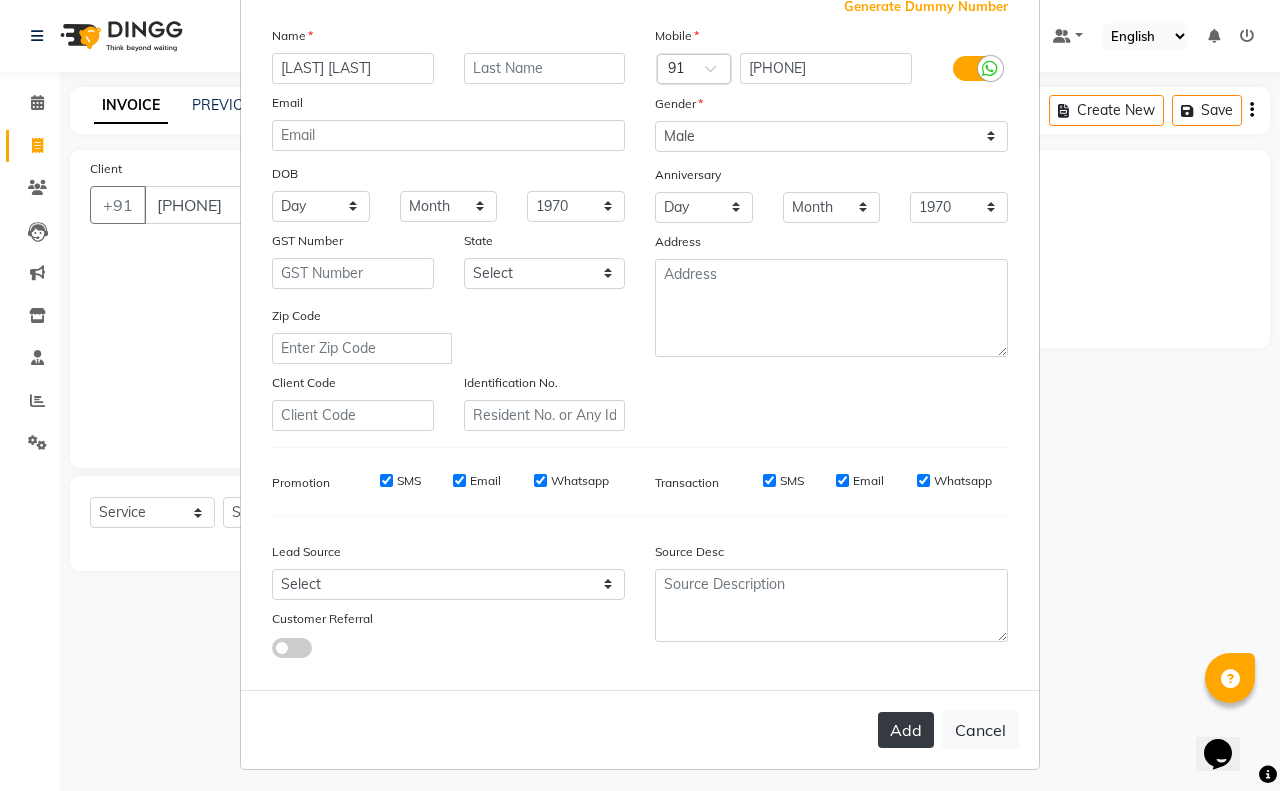 click on "Add" at bounding box center (906, 730) 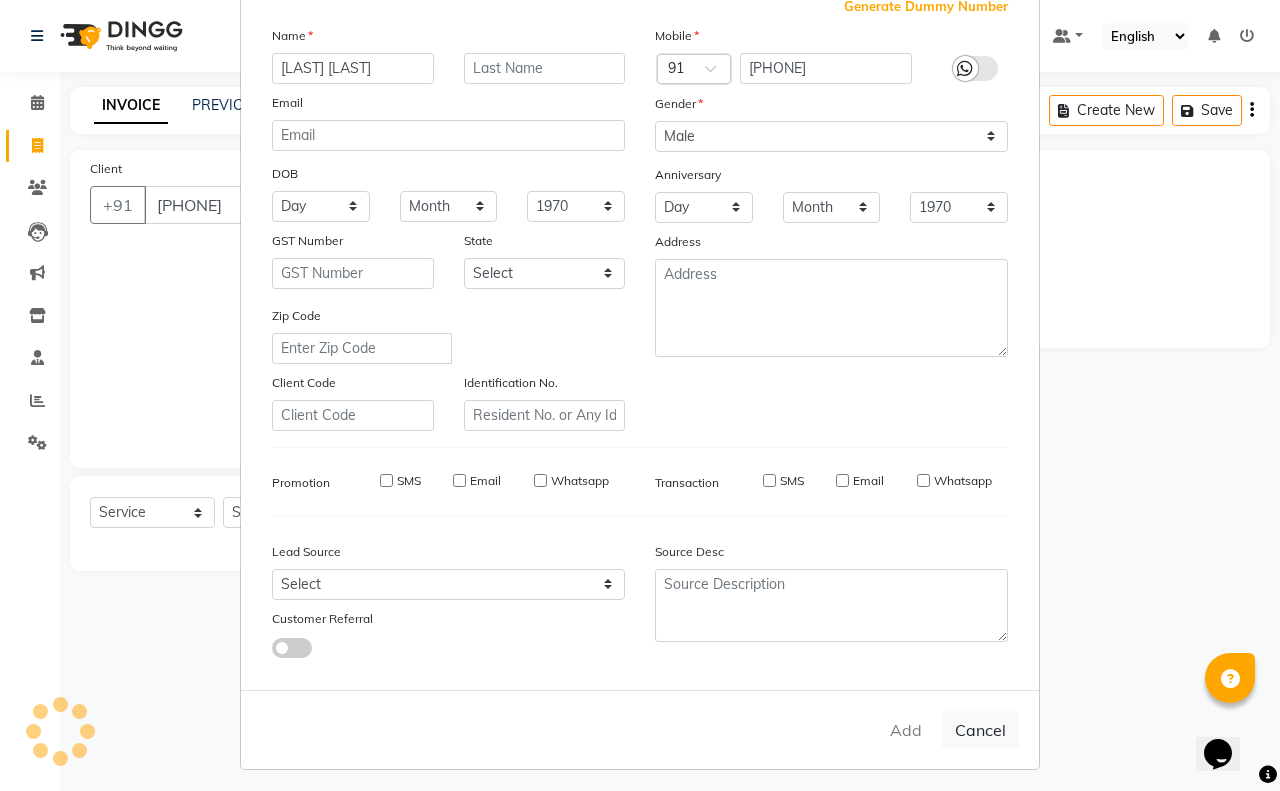 type on "93******27" 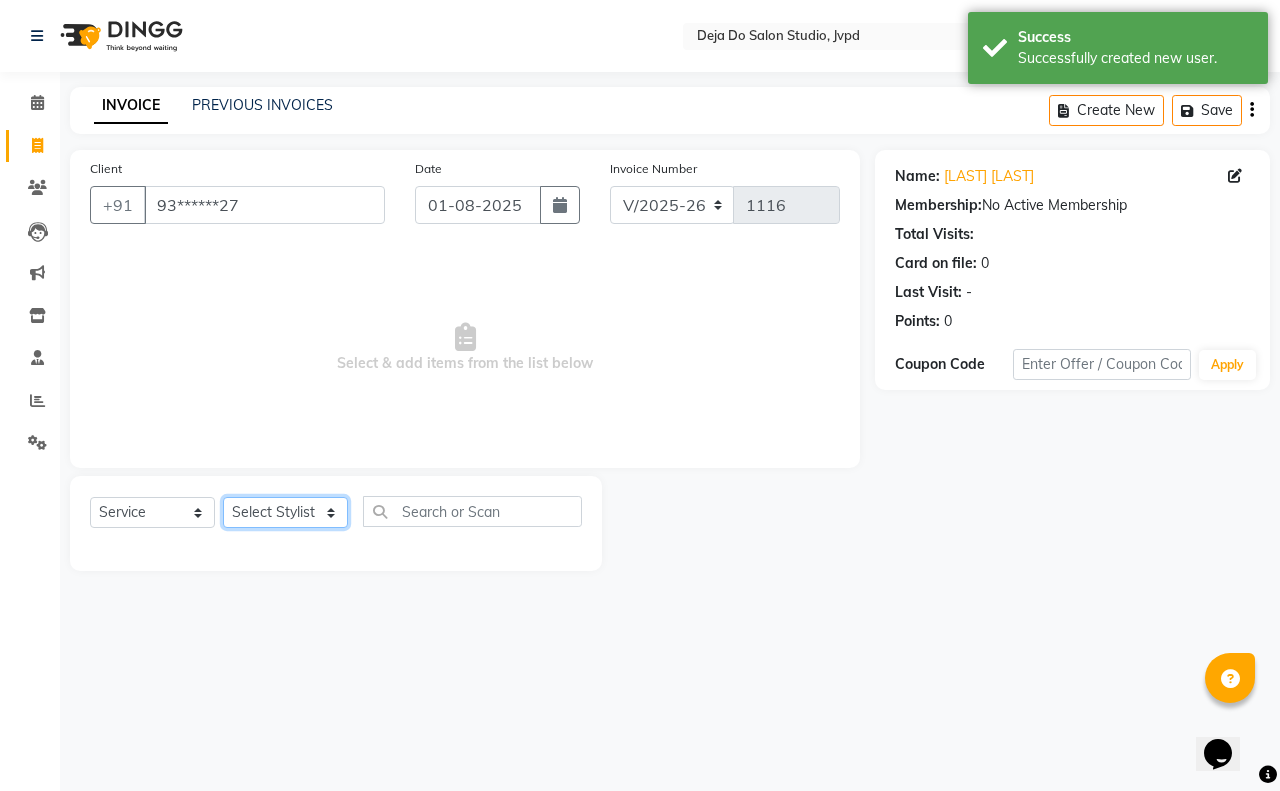 click on "Select Stylist [FIRST] [LAST] [FIRST] [LAST] [FIRST] [LAST] [FIRST] [LAST] [FIRST] [LAST] [FIRST] [LAST] [FIRST] [LAST] [FIRST] [LAST] [FIRST] [LAST] [FIRST] [LAST] [FIRST] [LAST] [FIRST] [LAST] [FIRST] [LAST]" 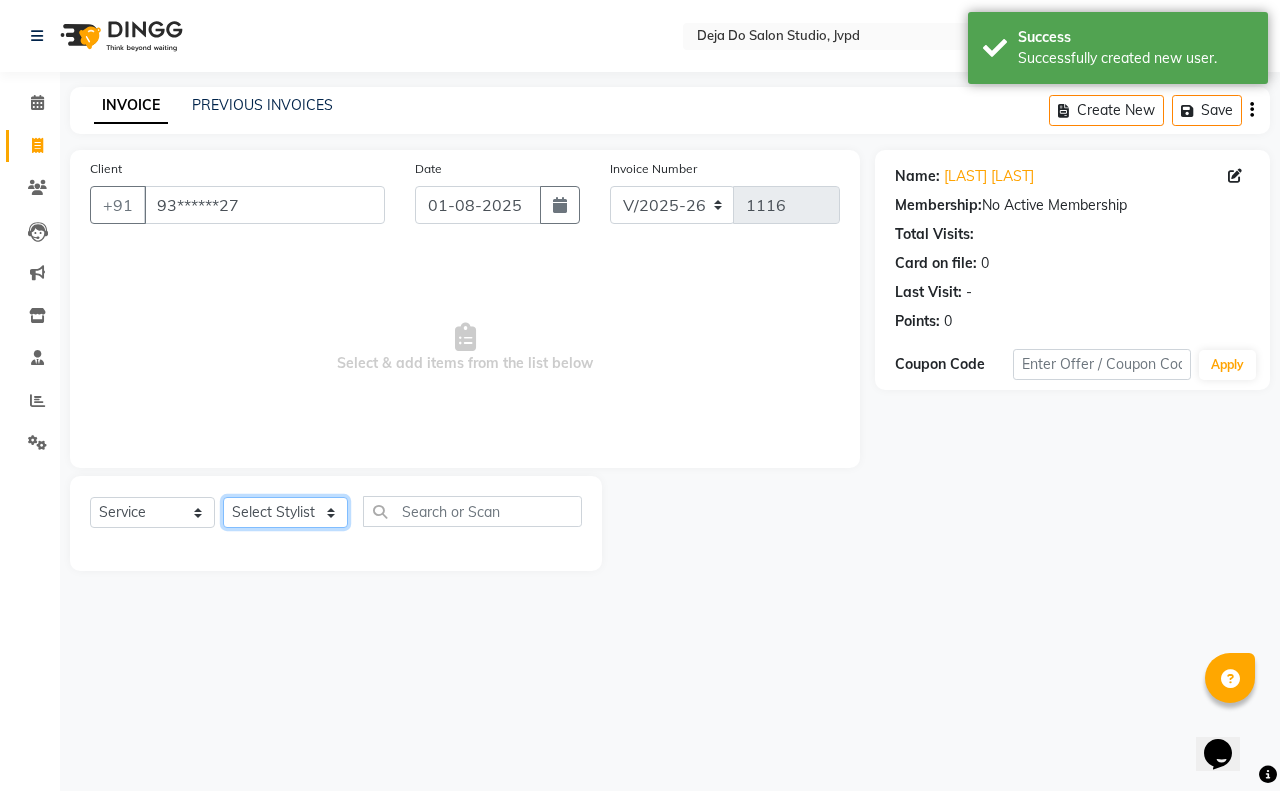 select on "62497" 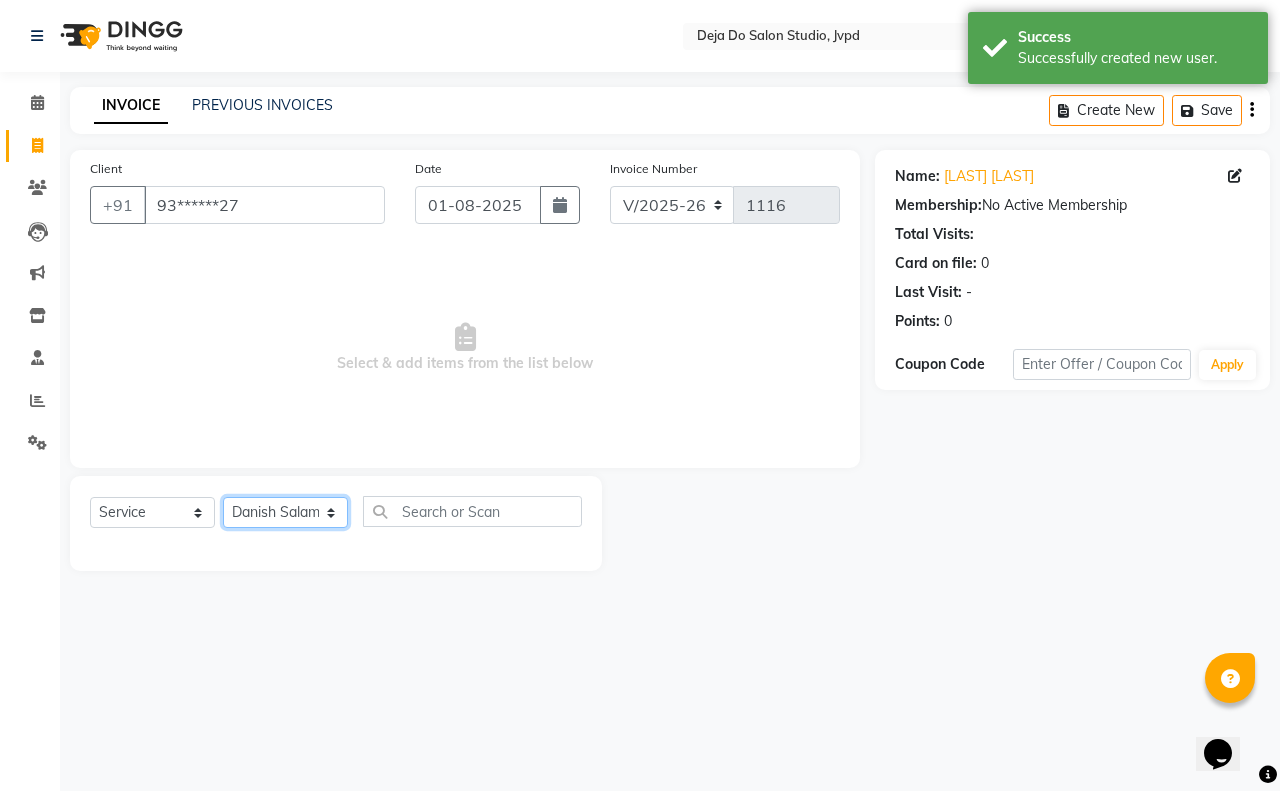 click on "Select Stylist [FIRST] [LAST] [FIRST] [LAST] [FIRST] [LAST] [FIRST] [LAST] [FIRST] [LAST] [FIRST] [LAST] [FIRST] [LAST] [FIRST] [LAST] [FIRST] [LAST] [FIRST] [LAST] [FIRST] [LAST] [FIRST] [LAST] [FIRST] [LAST]" 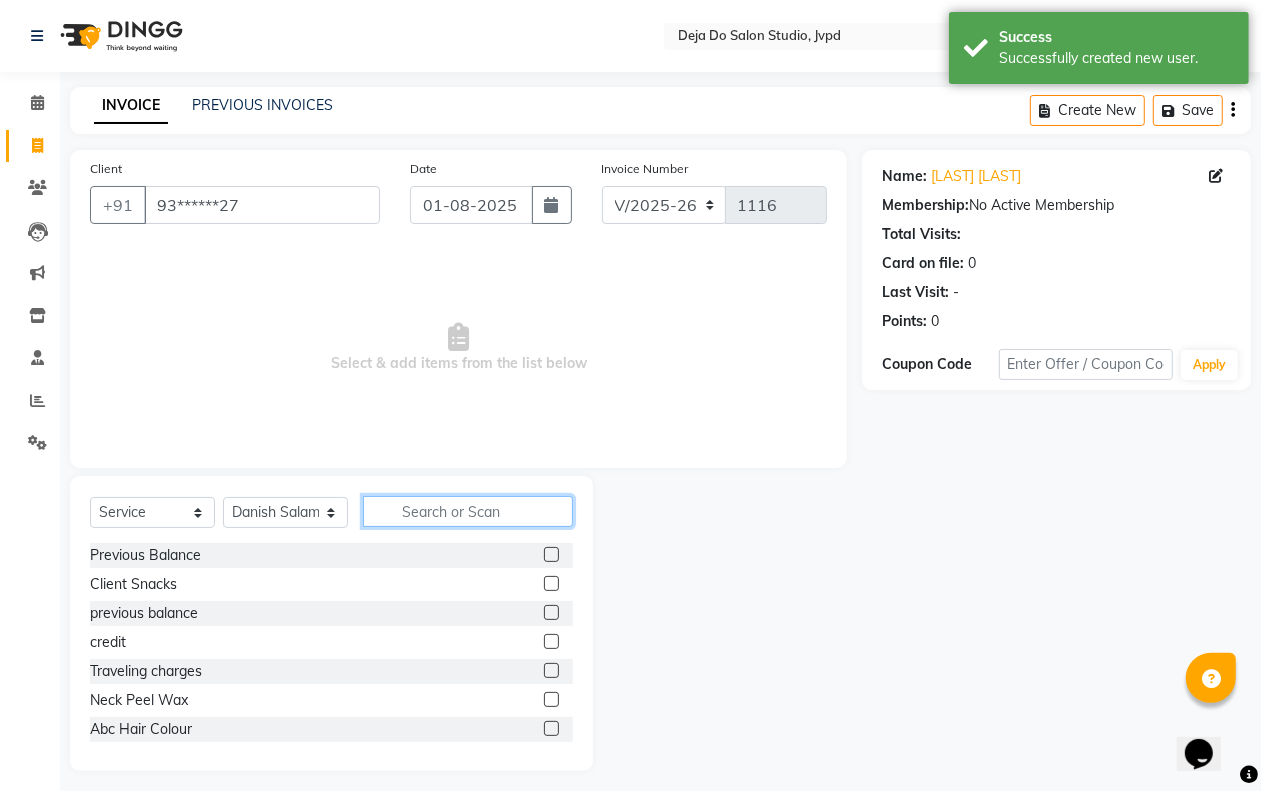 click 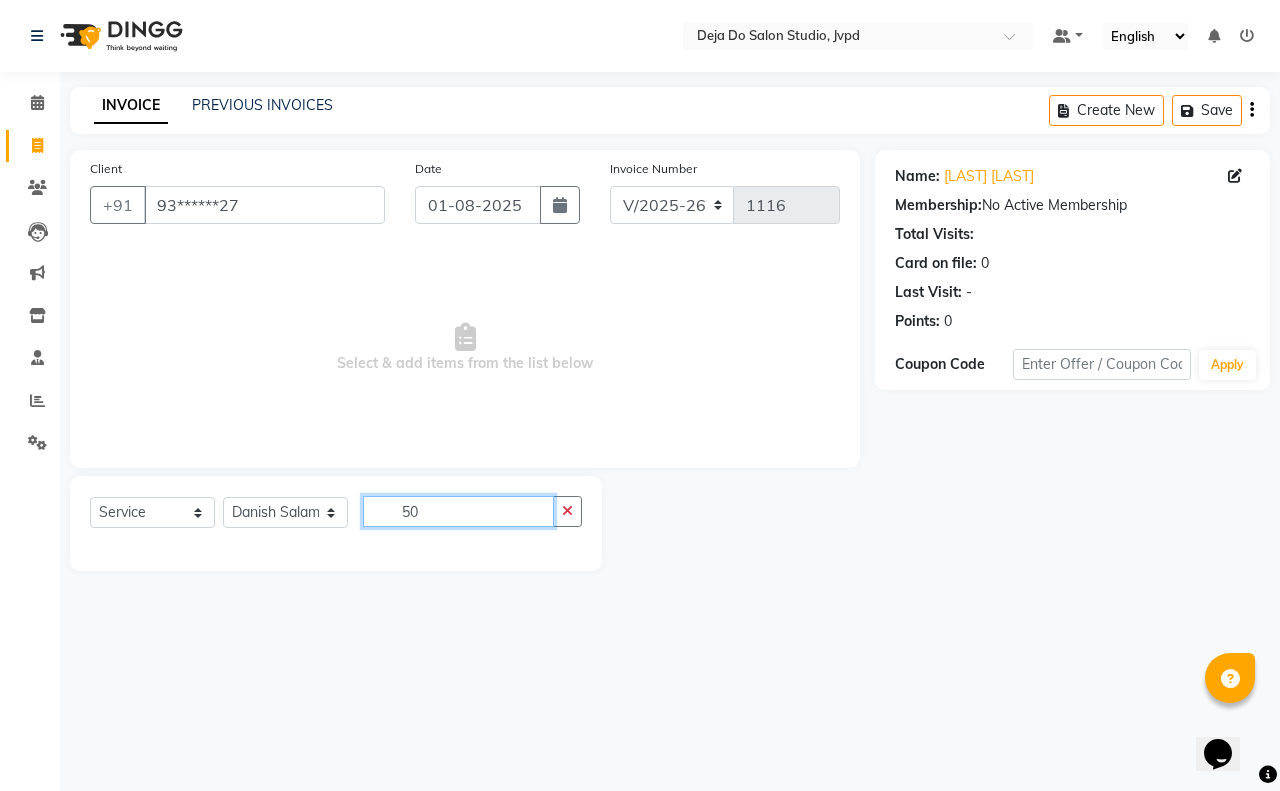 type on "5" 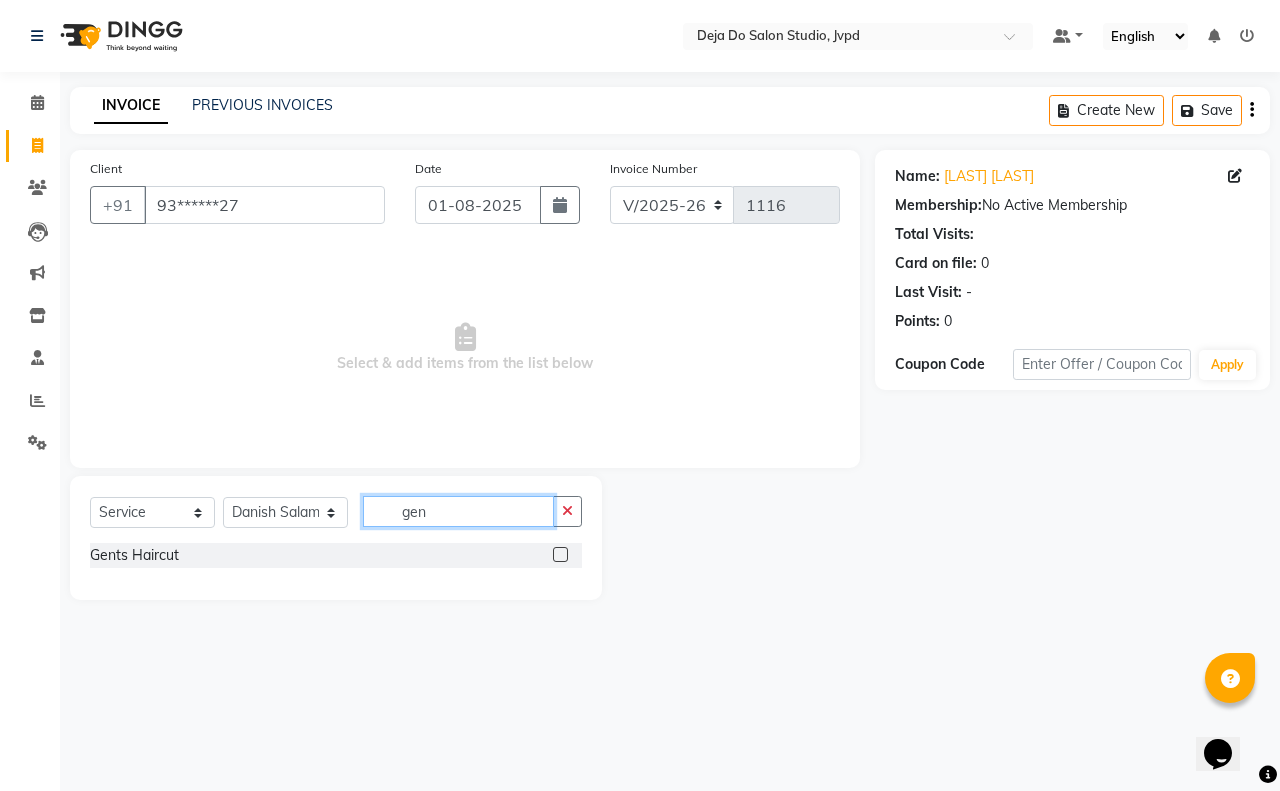 type on "gen" 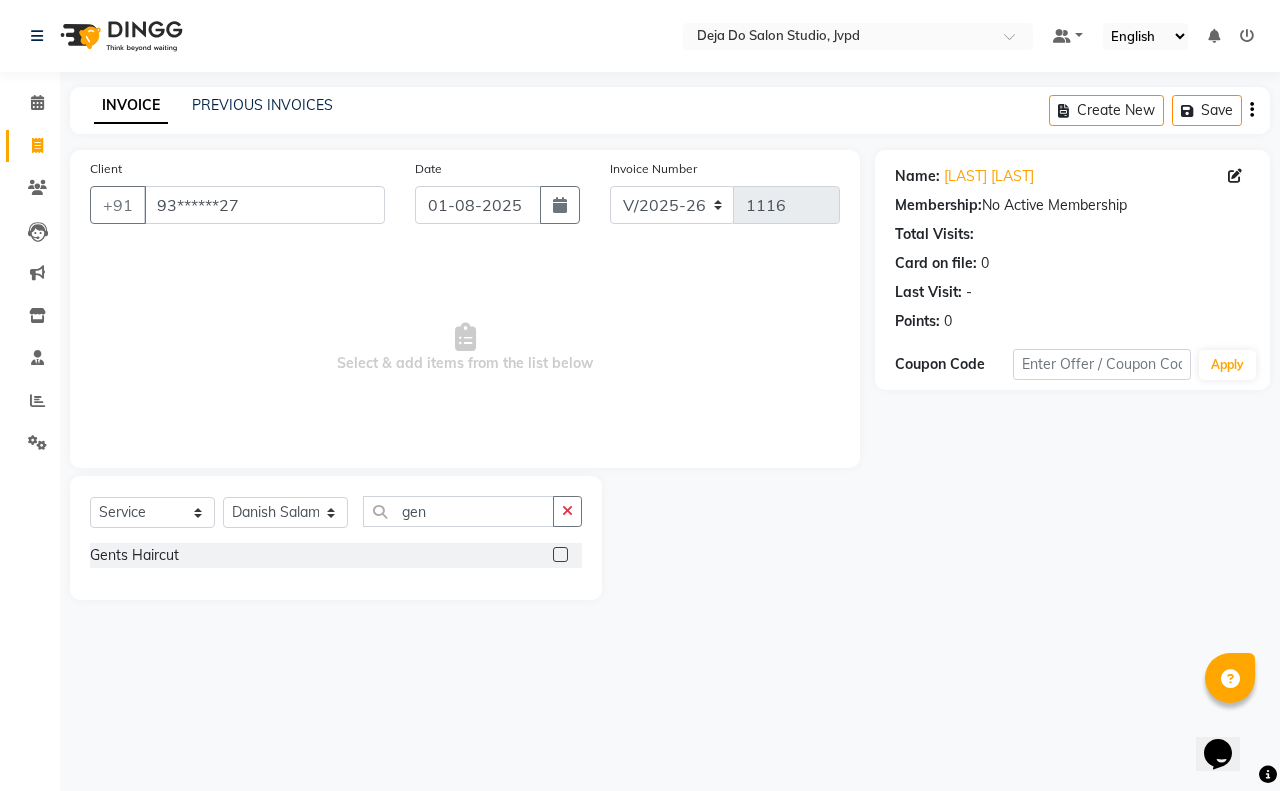 click 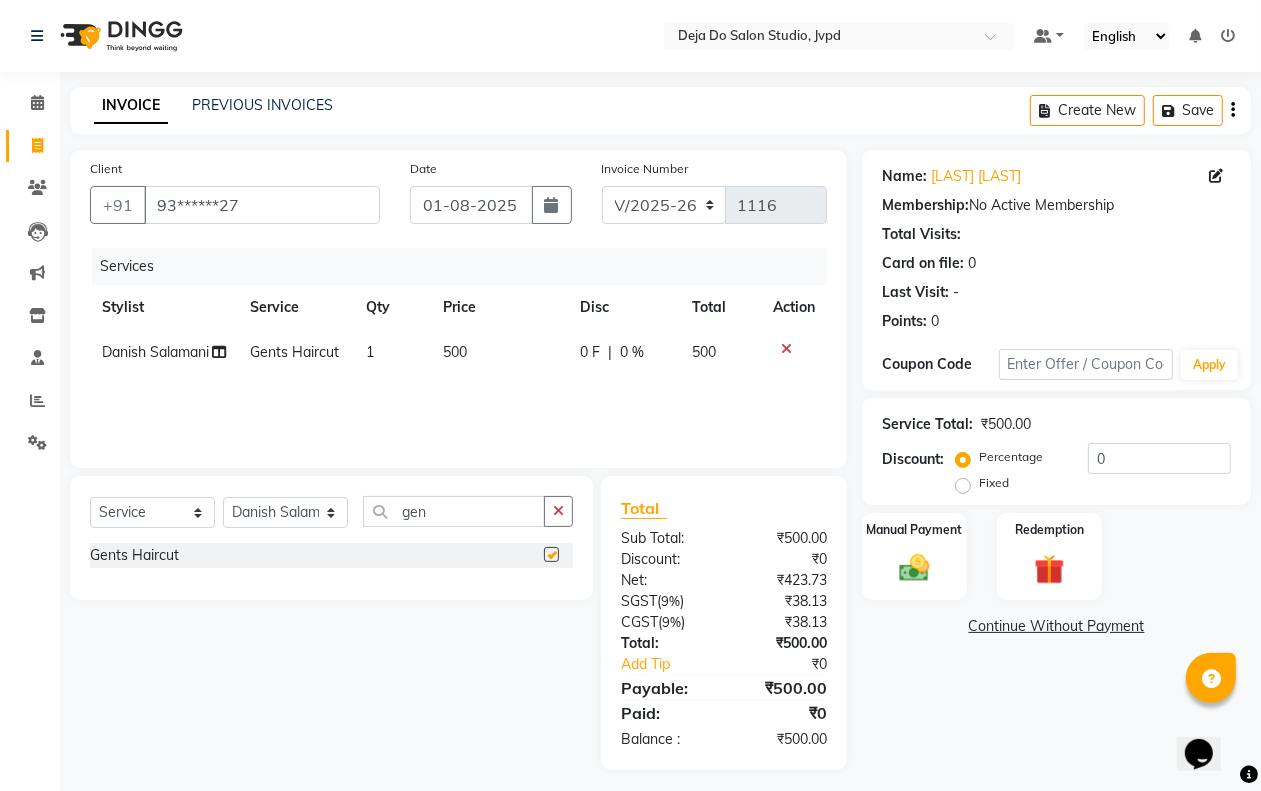 checkbox on "false" 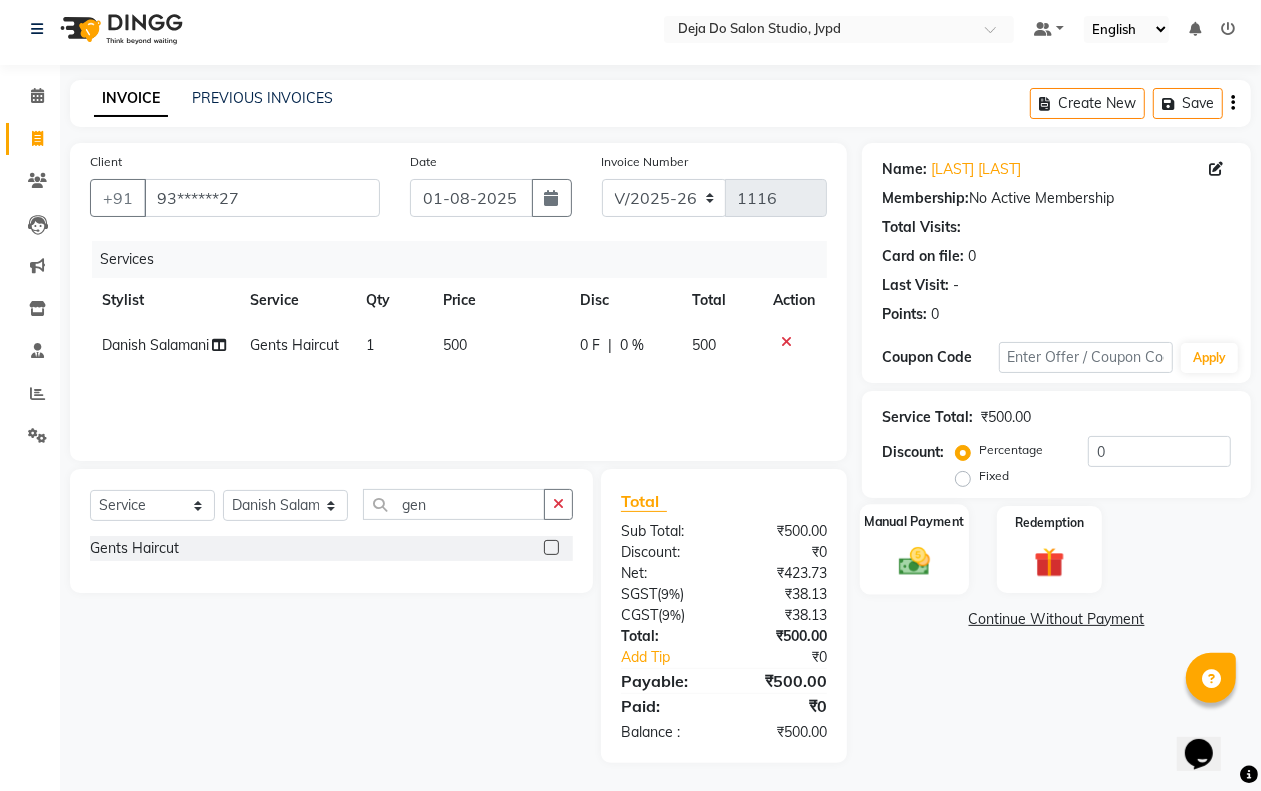 scroll, scrollTop: 8, scrollLeft: 0, axis: vertical 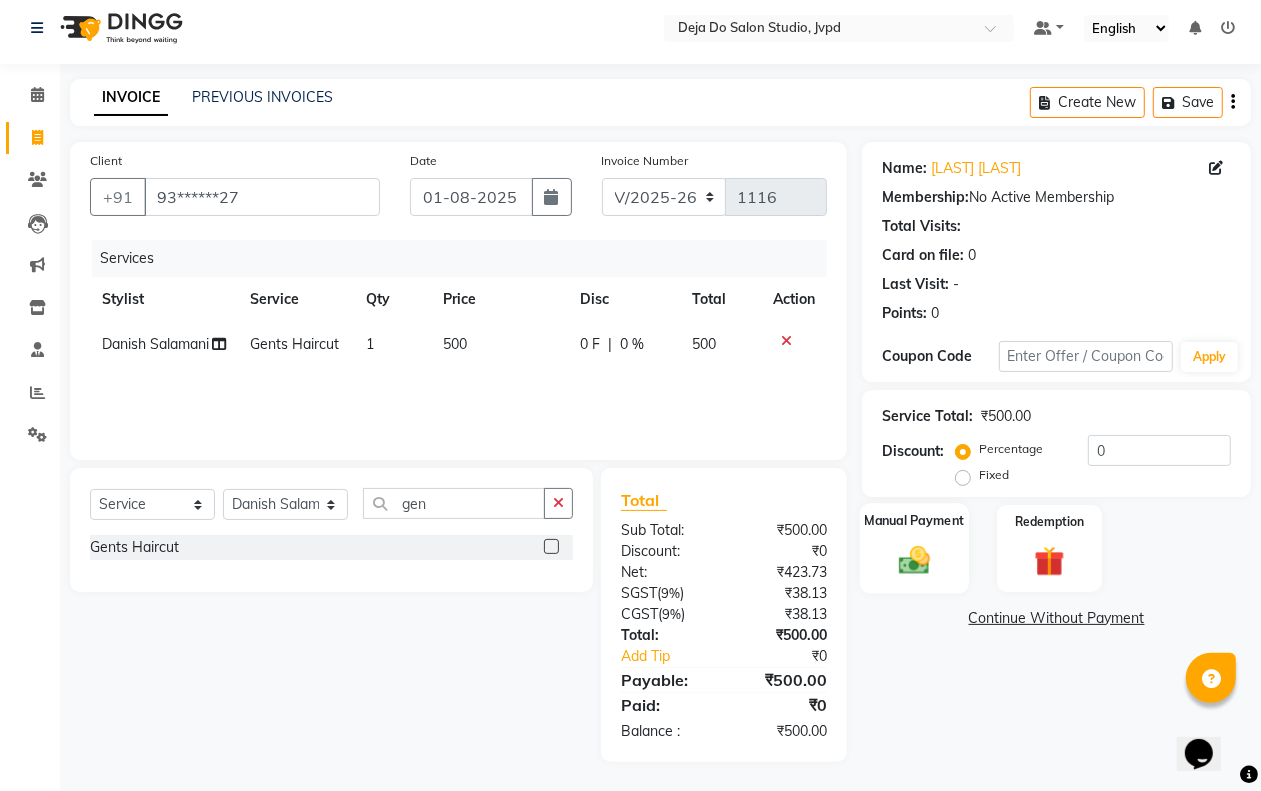 click on "Manual Payment" 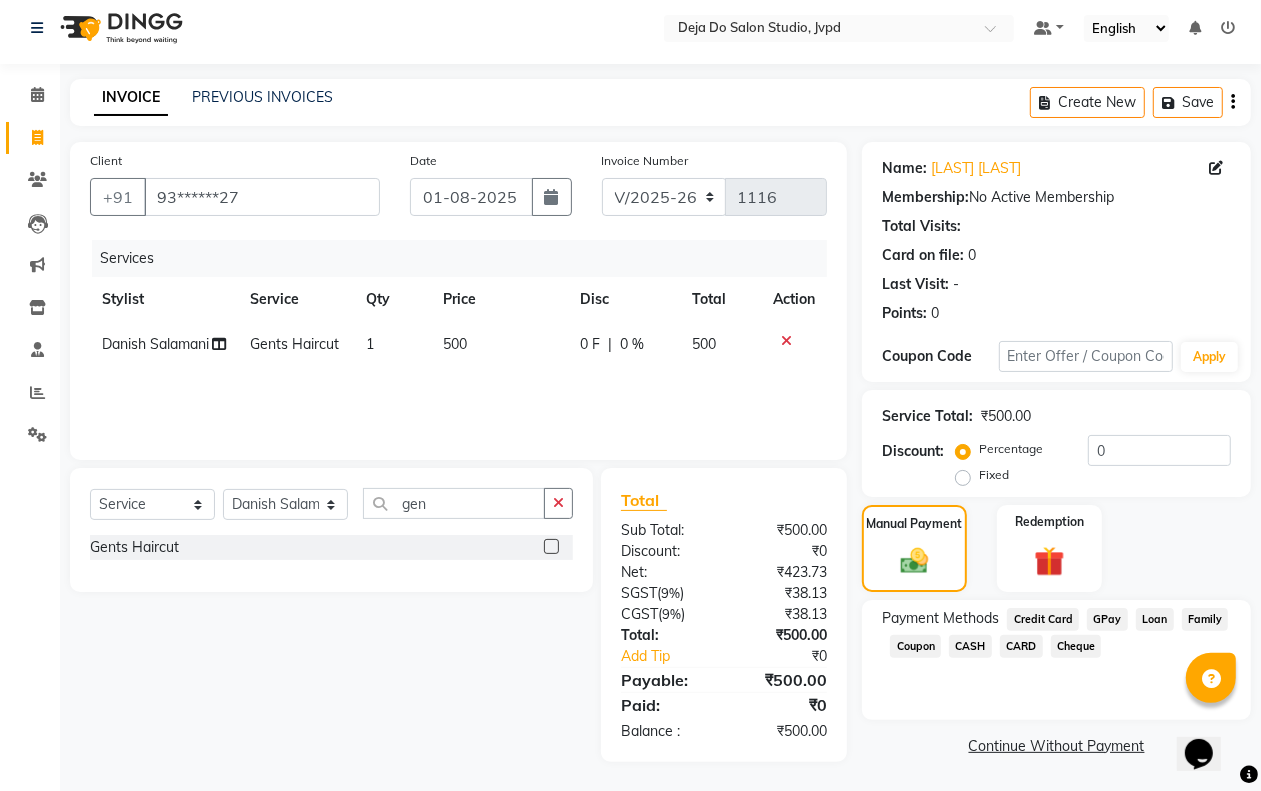 click on "CASH" 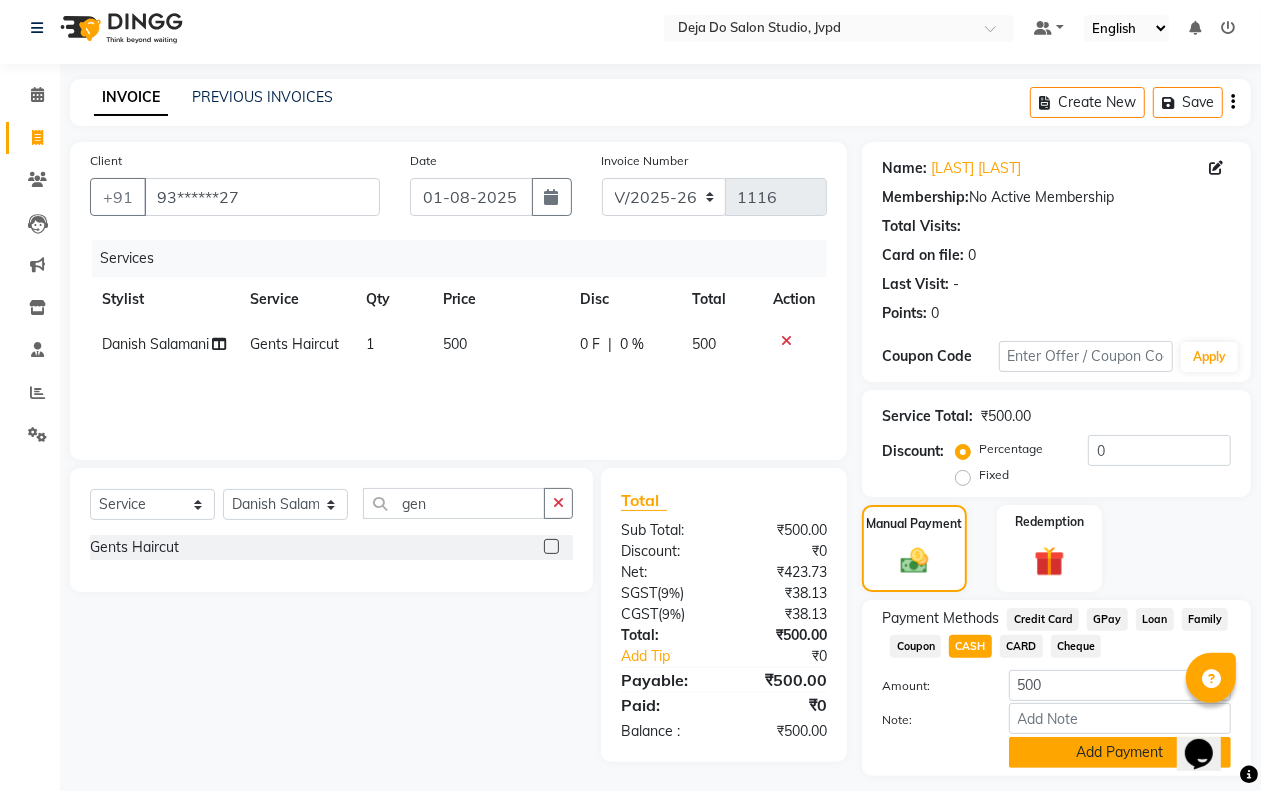 click on "Add Payment" 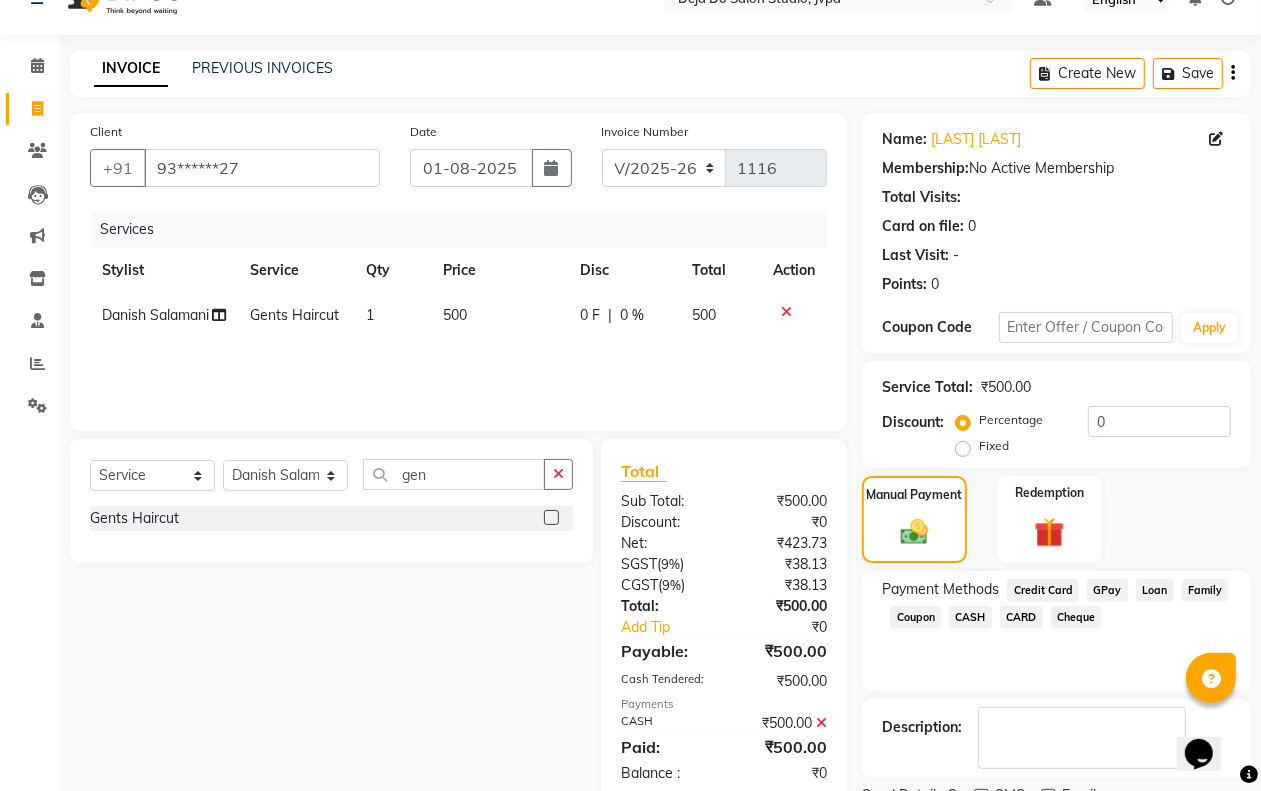 scroll, scrollTop: 121, scrollLeft: 0, axis: vertical 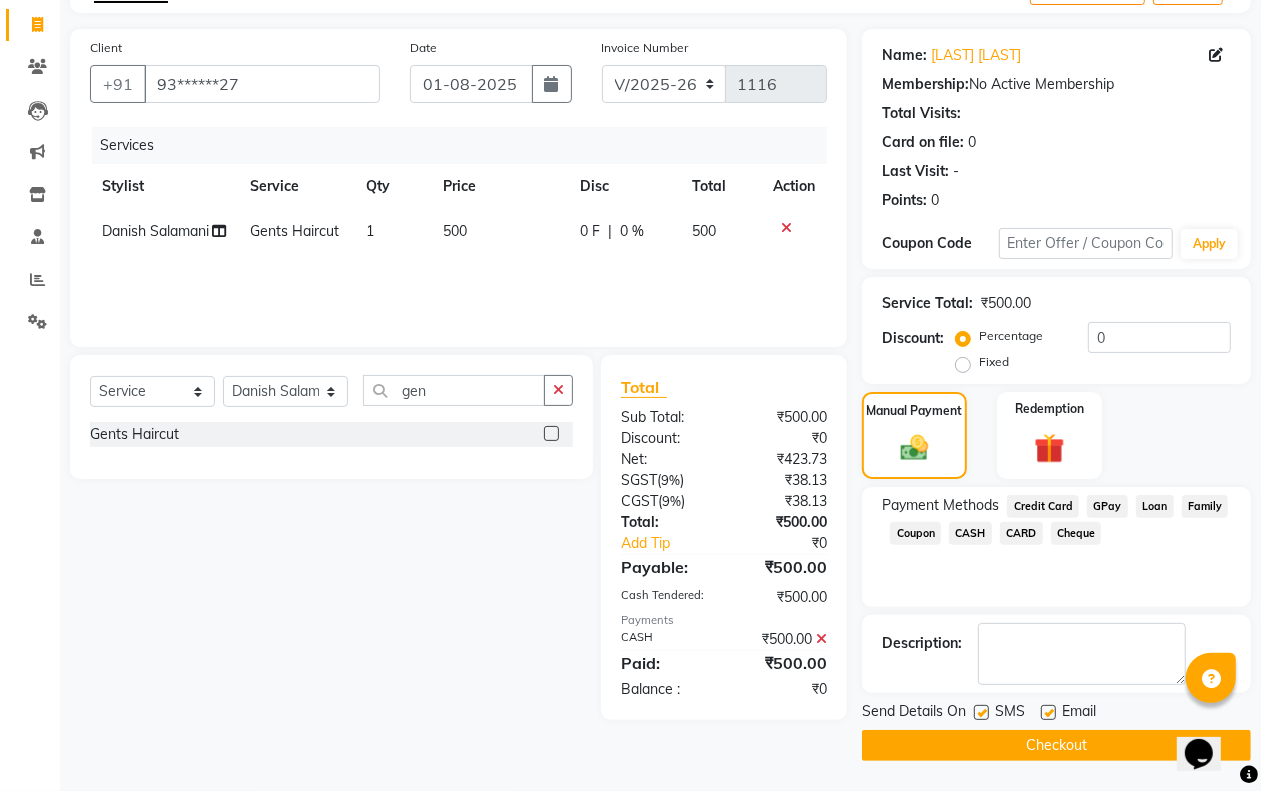 click on "Checkout" 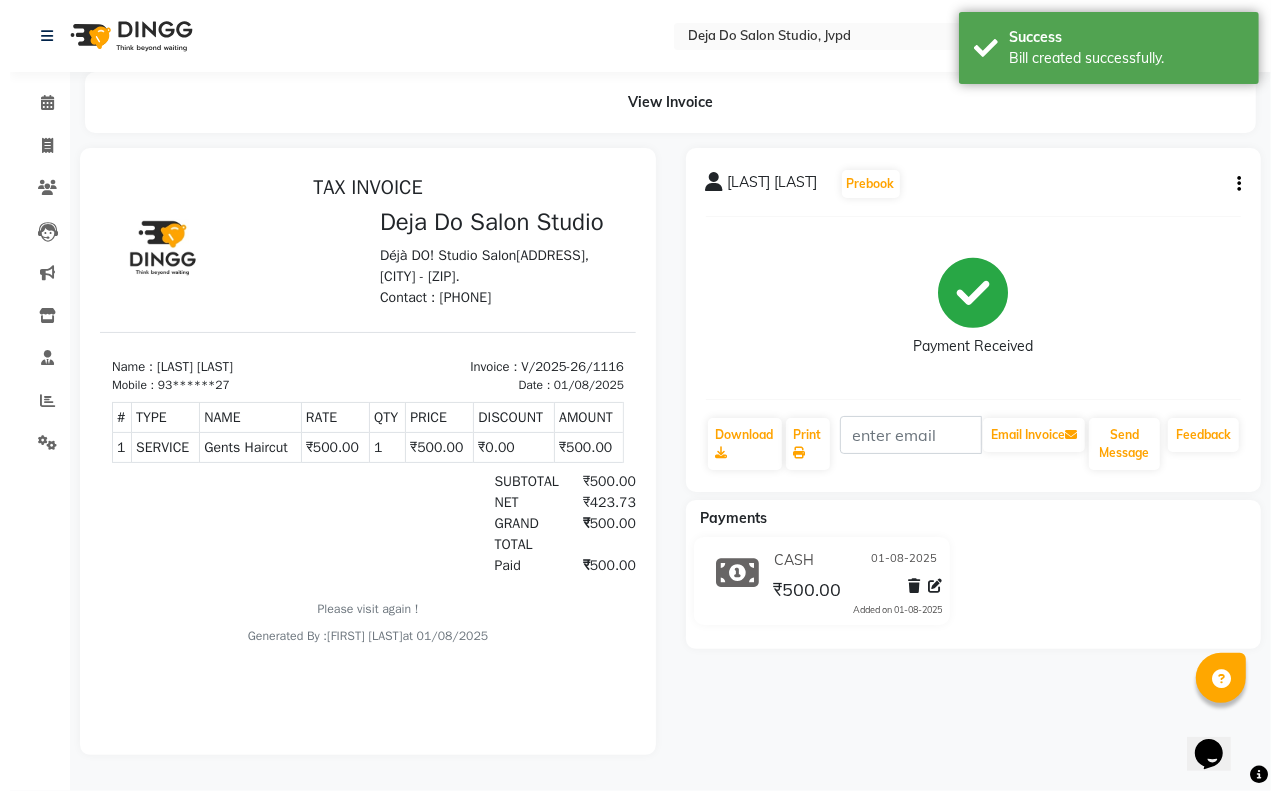 scroll, scrollTop: 0, scrollLeft: 0, axis: both 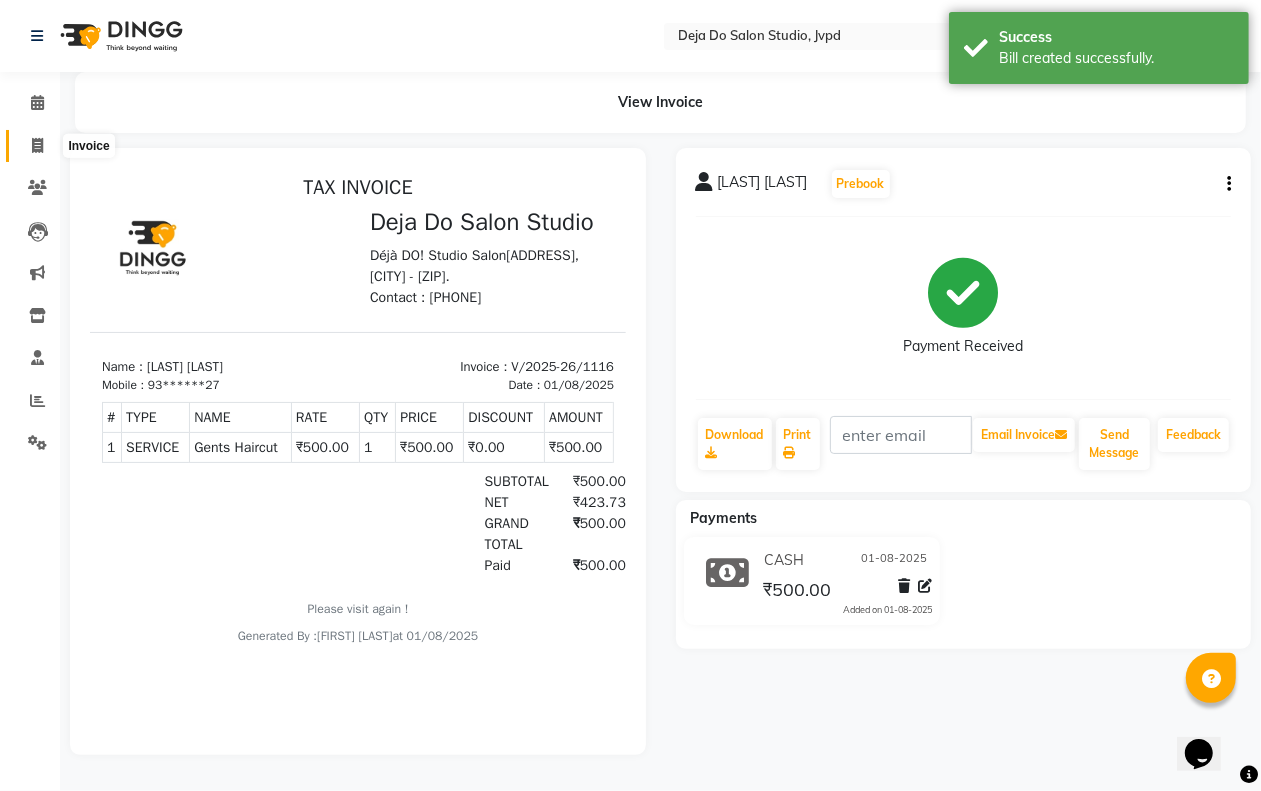 click 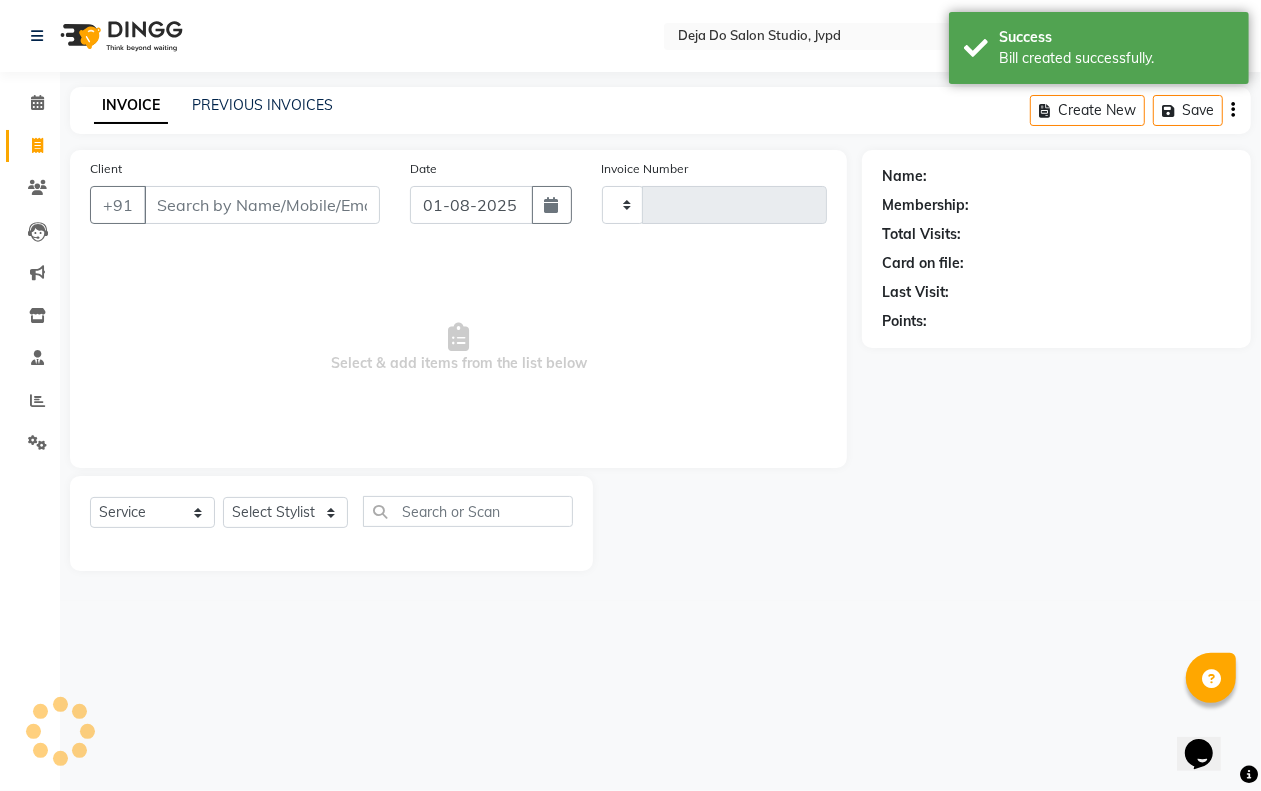 type on "1117" 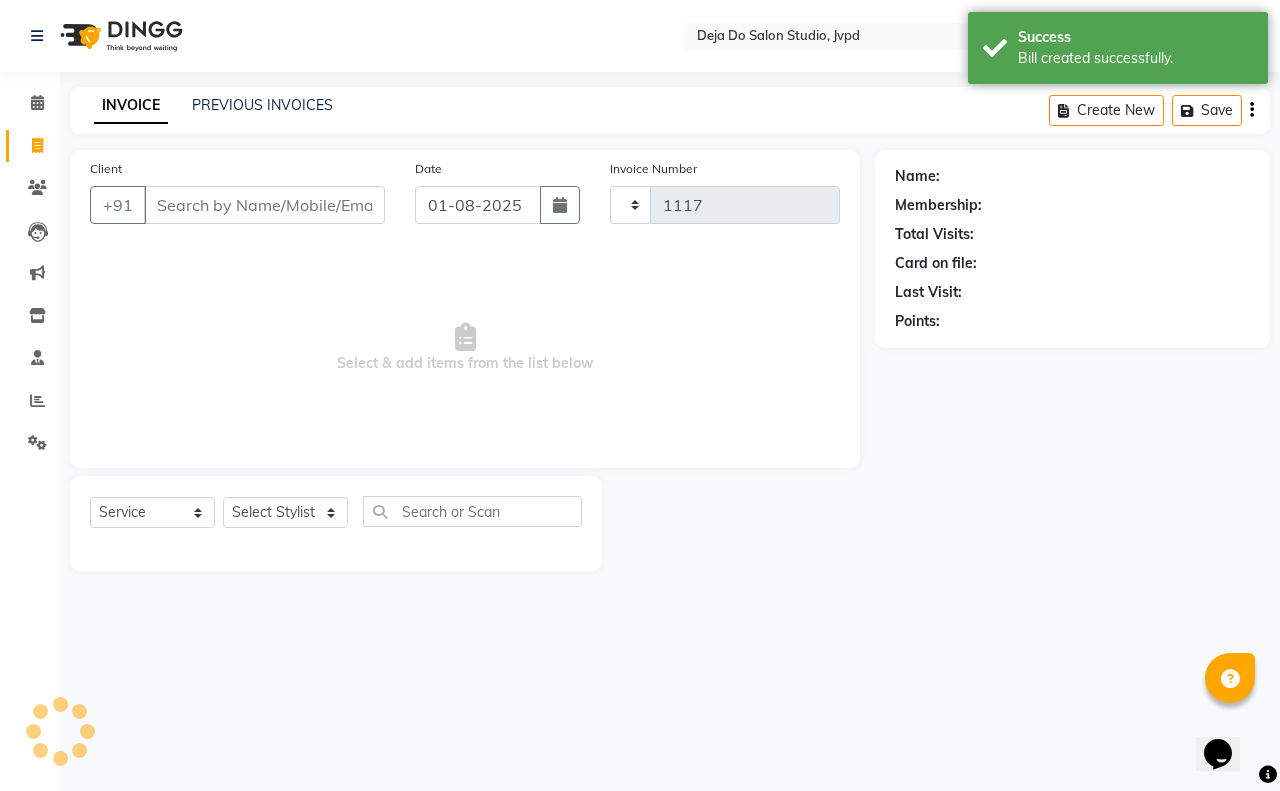 select on "7295" 